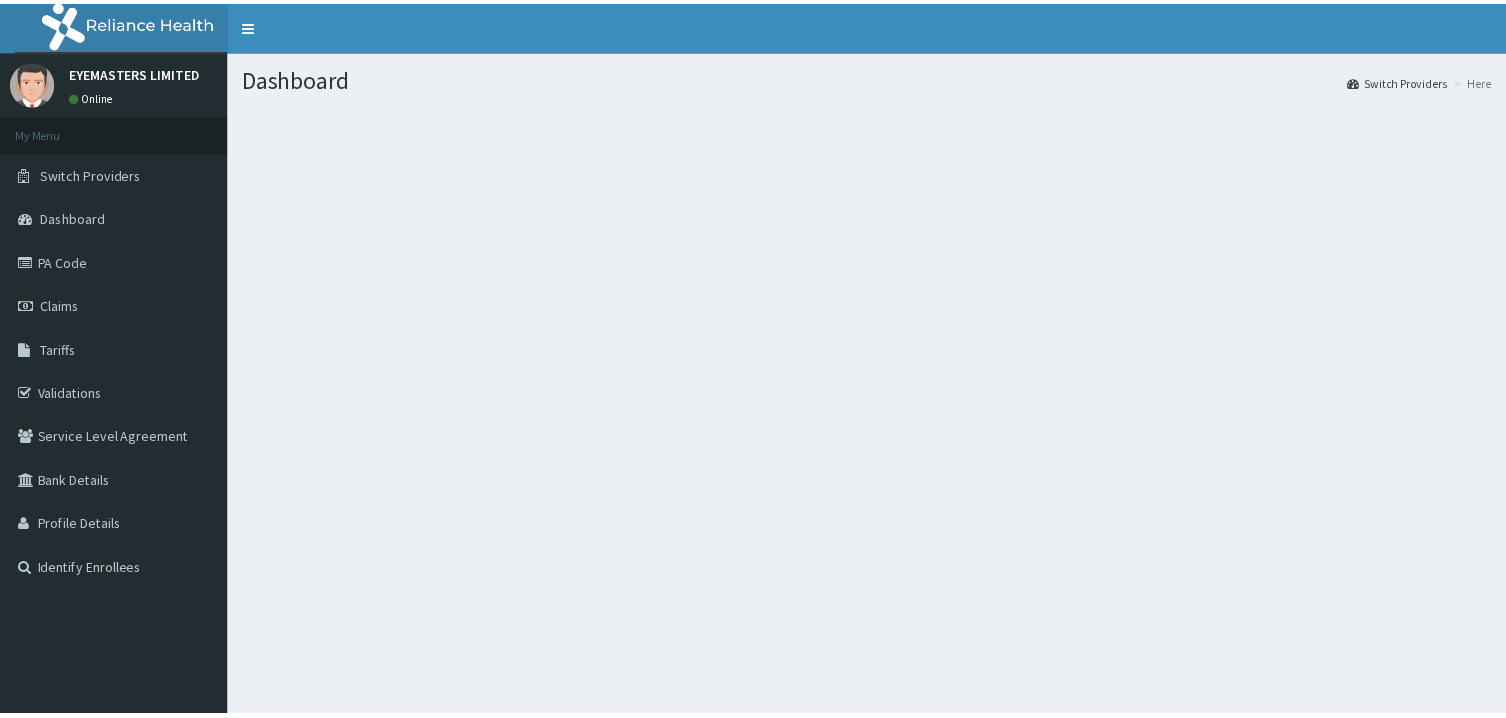 scroll, scrollTop: 0, scrollLeft: 0, axis: both 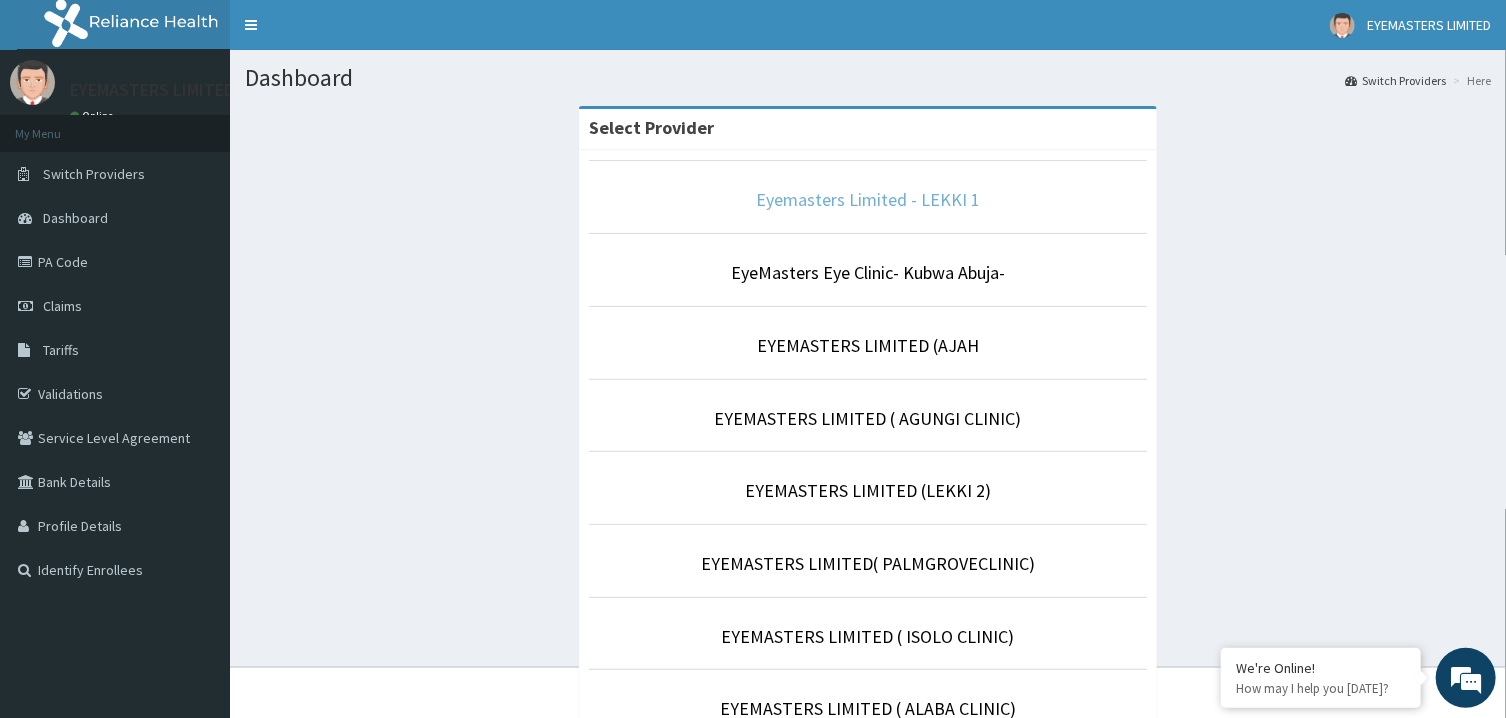 click on "Eyemasters Limited - LEKKI 1" at bounding box center (868, 199) 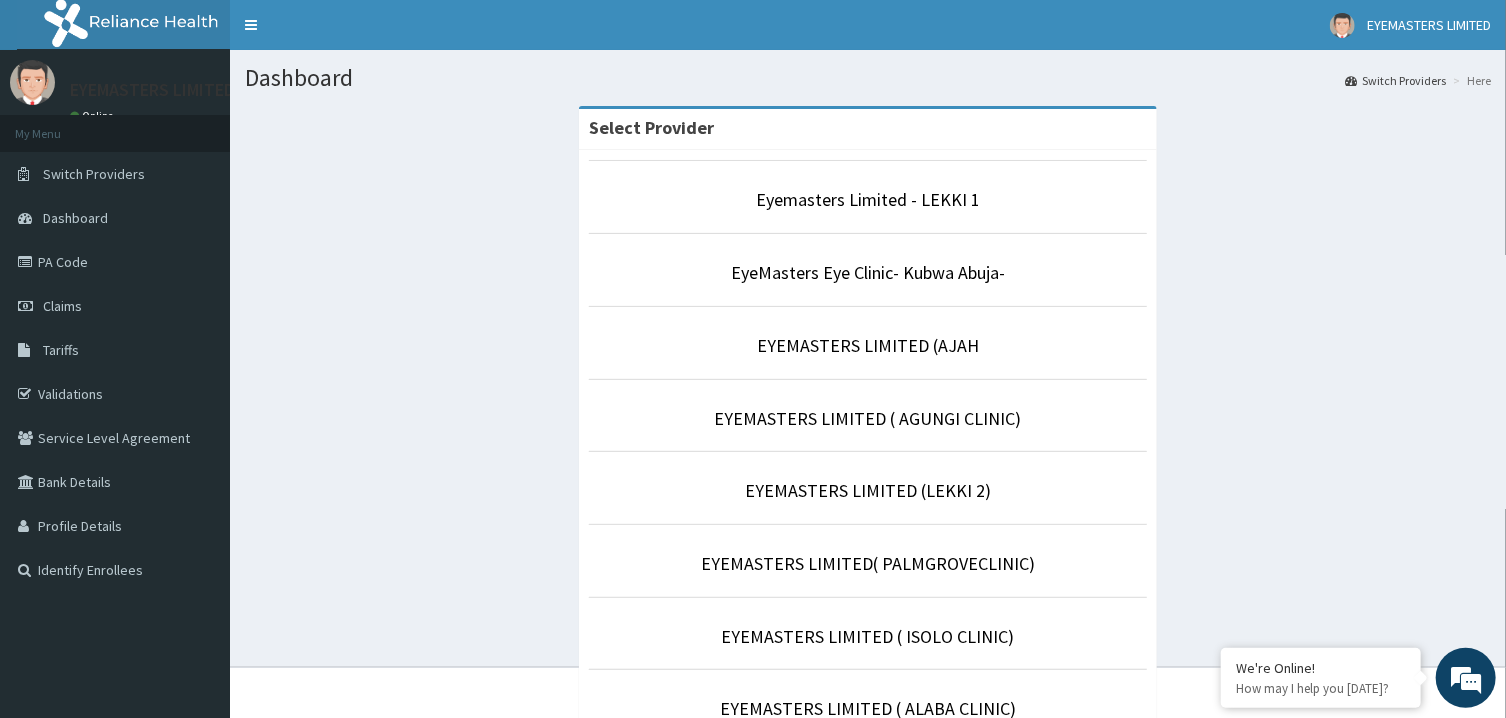 click on "Eyemasters Limited - LEKKI 1" at bounding box center (868, 197) 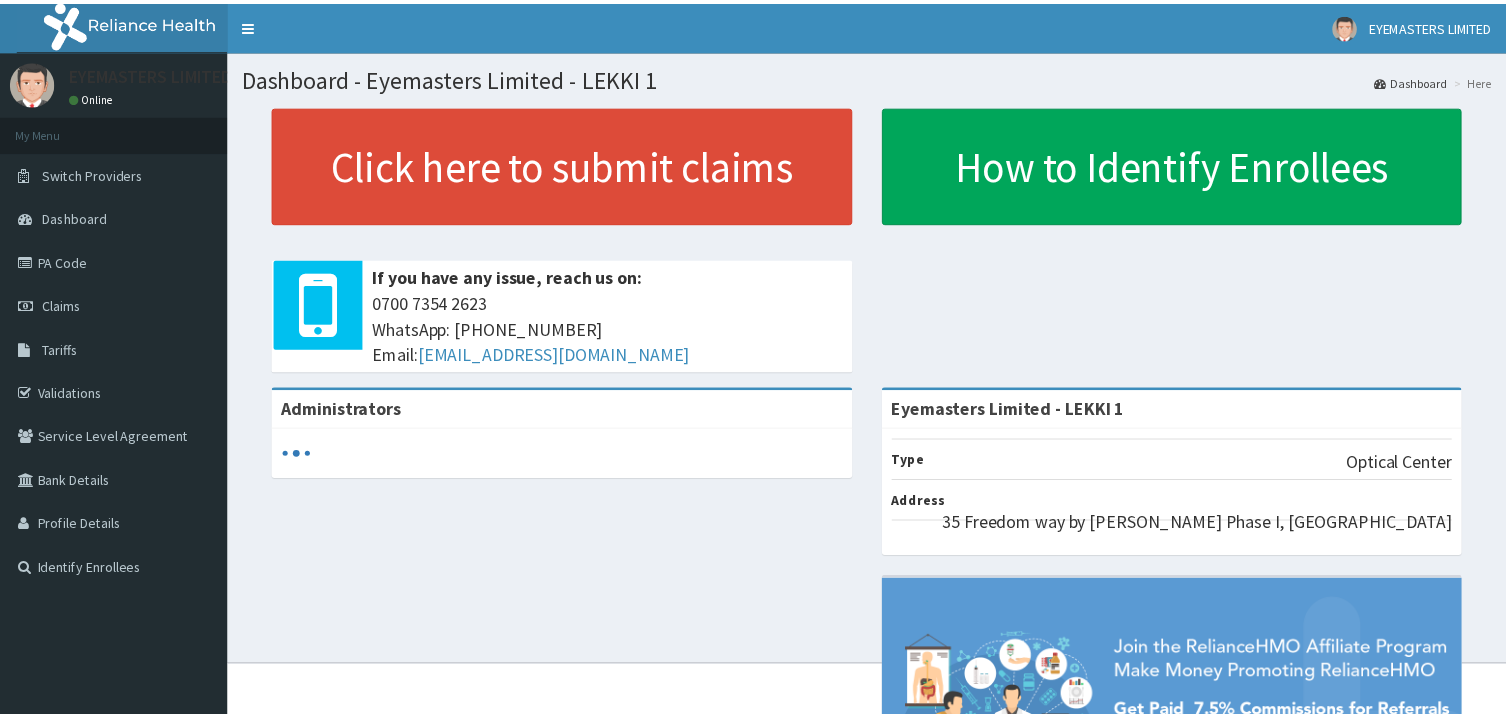 scroll, scrollTop: 0, scrollLeft: 0, axis: both 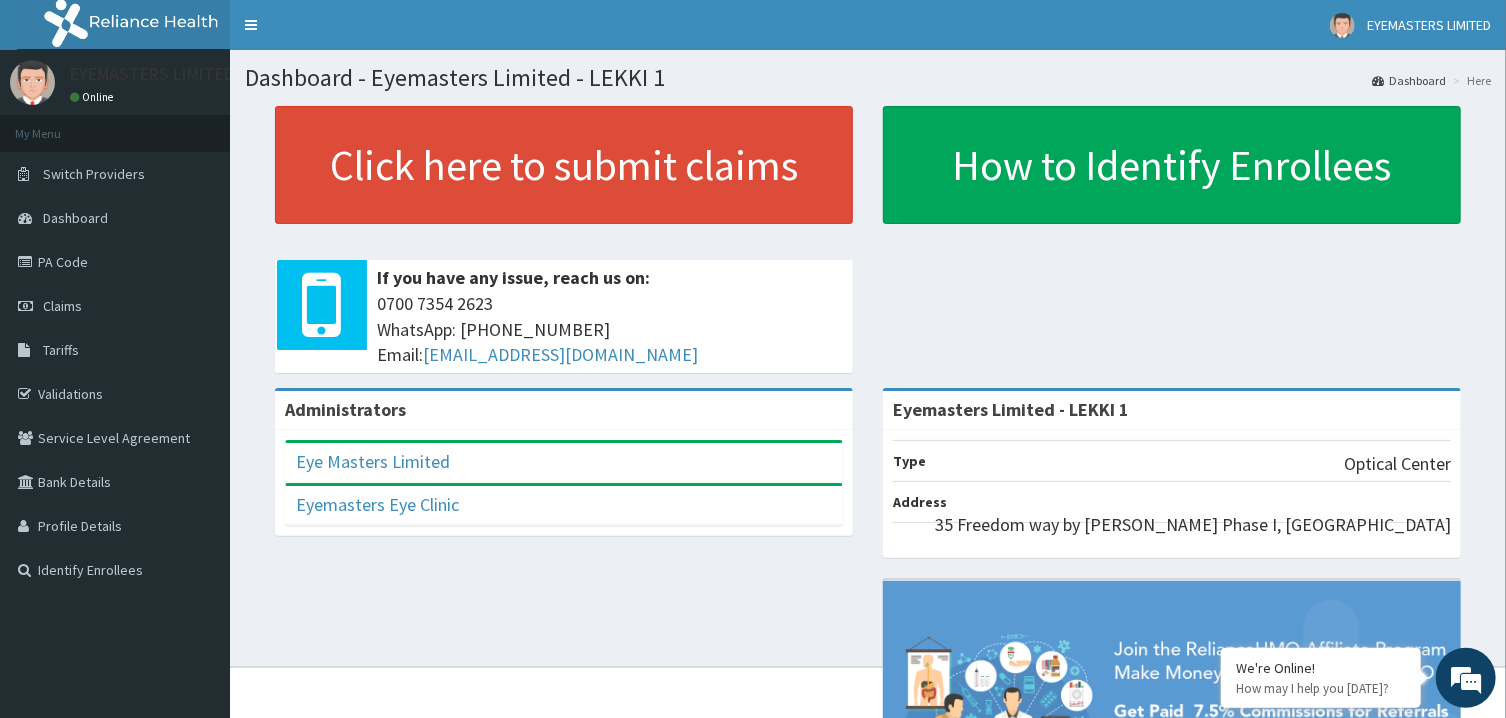 click on "Eye Masters Limited" at bounding box center [564, 462] 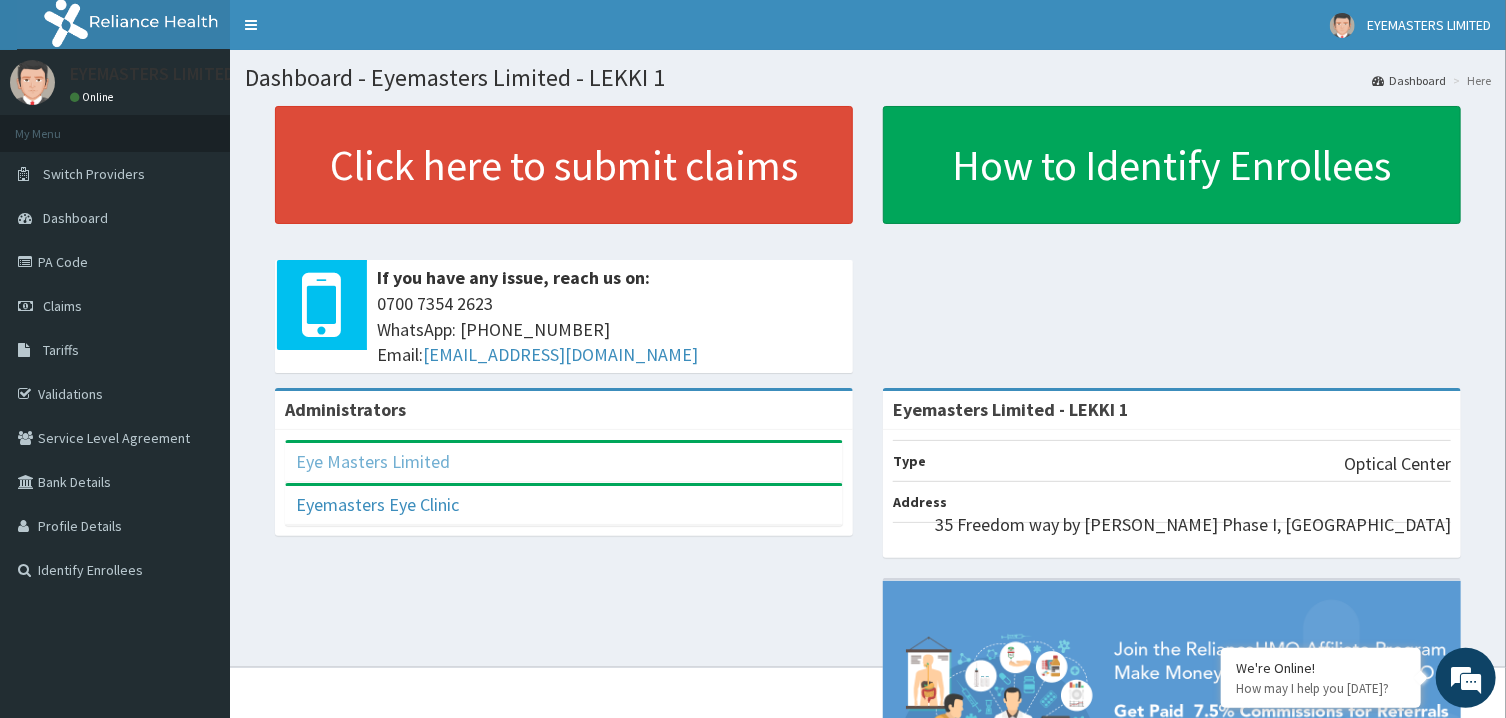 scroll, scrollTop: 0, scrollLeft: 0, axis: both 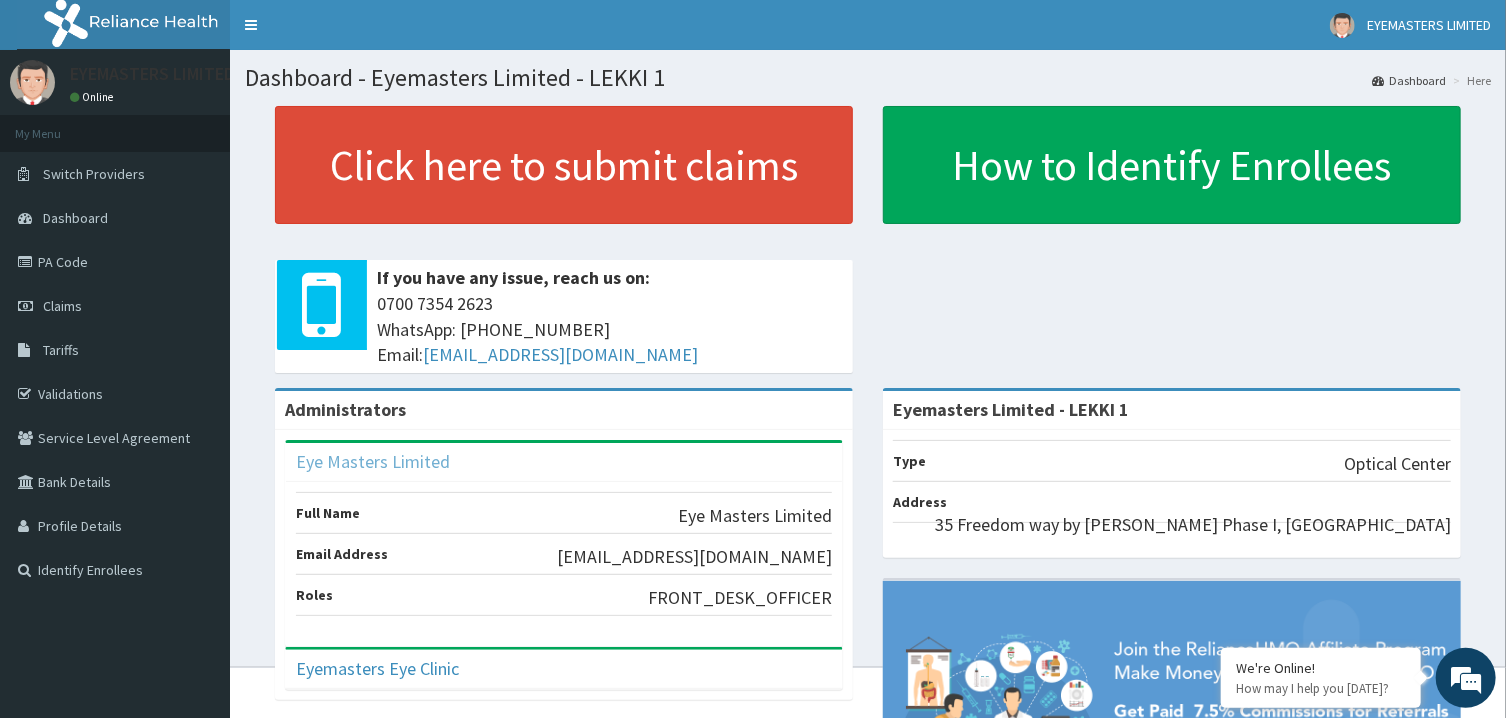 click on "Eye Masters Limited" at bounding box center [373, 461] 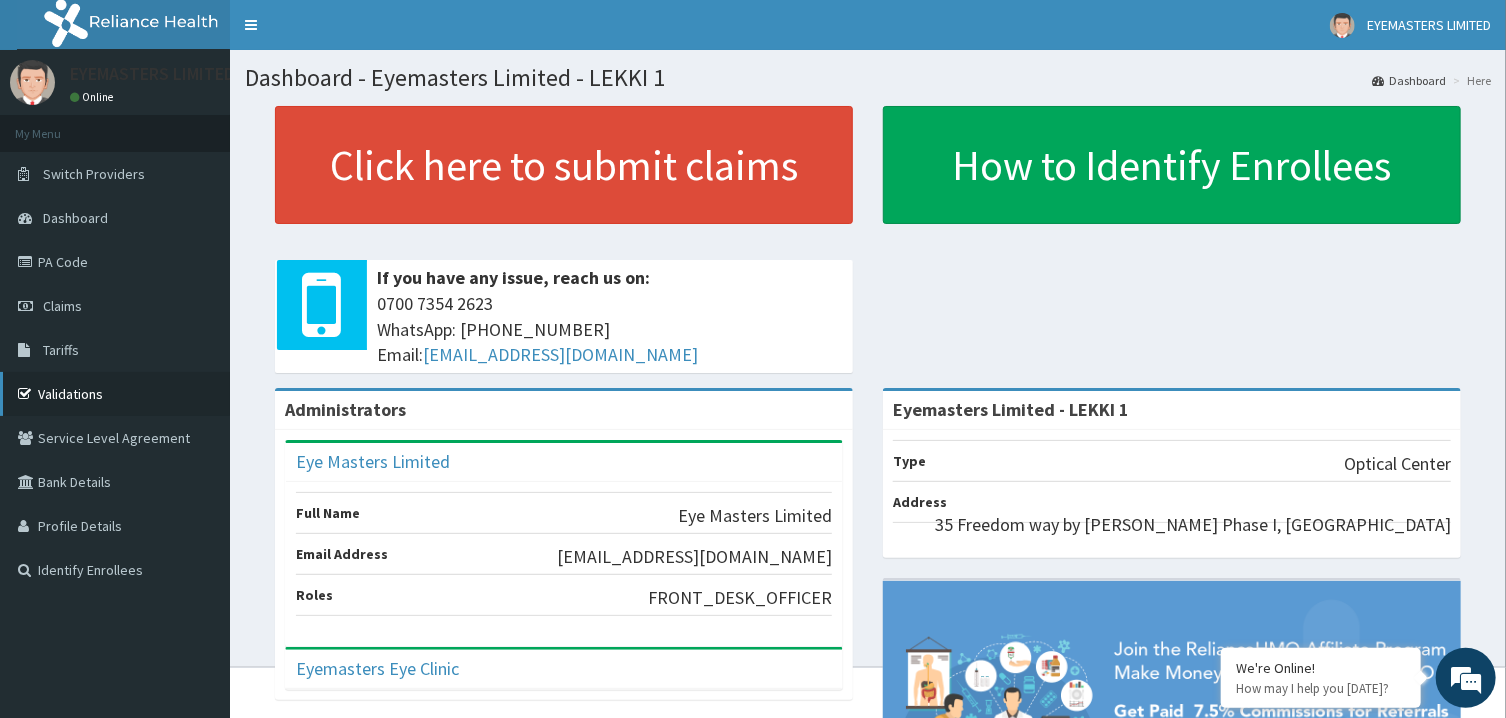 click on "Validations" at bounding box center (115, 394) 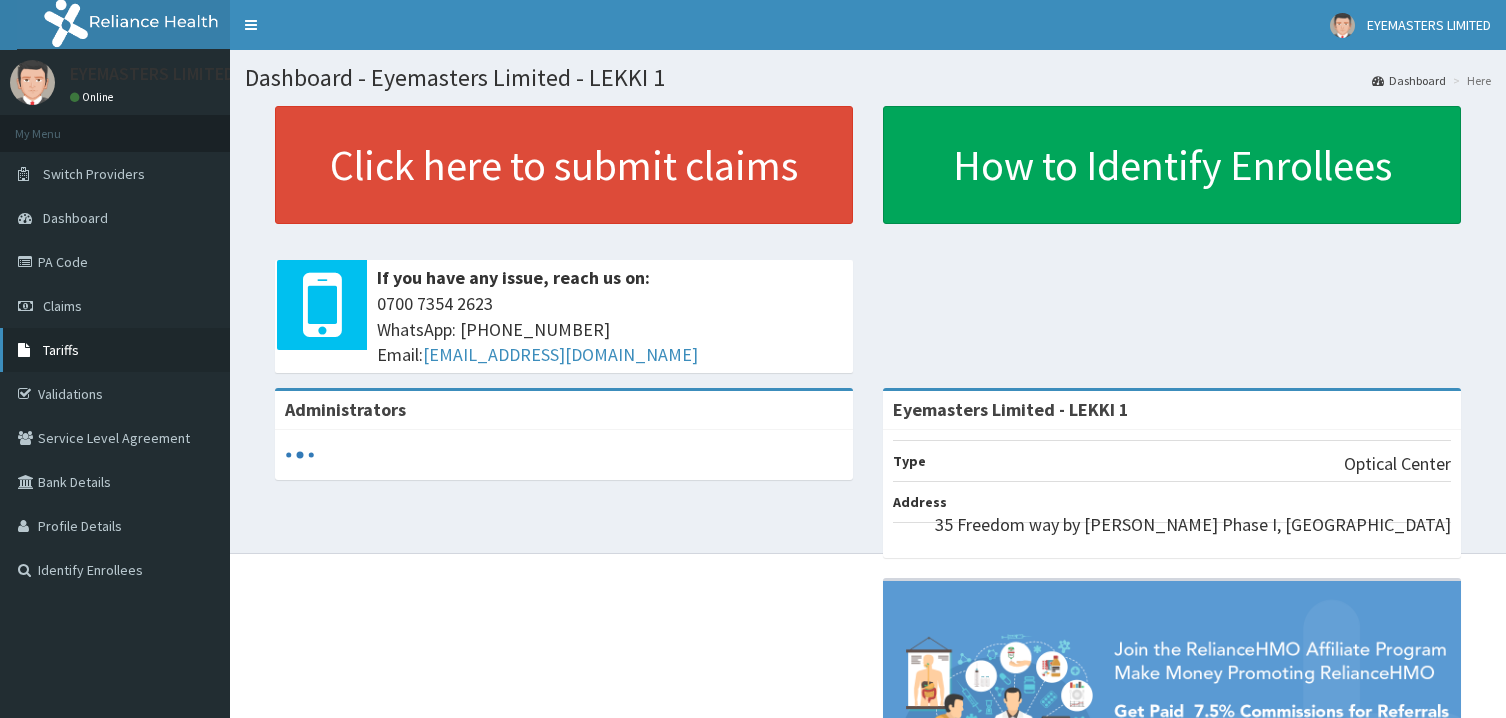 scroll, scrollTop: 0, scrollLeft: 0, axis: both 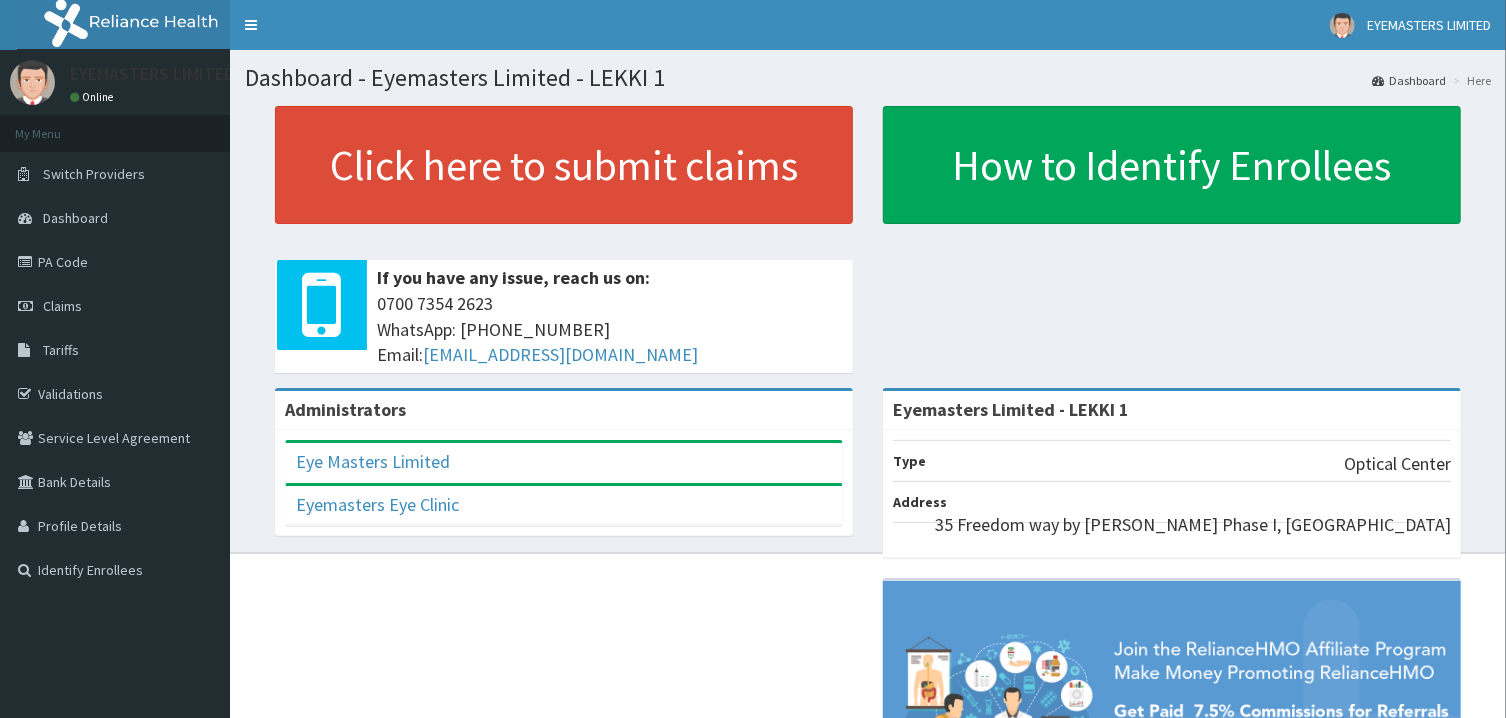 click on "Dashboard" at bounding box center (1409, 80) 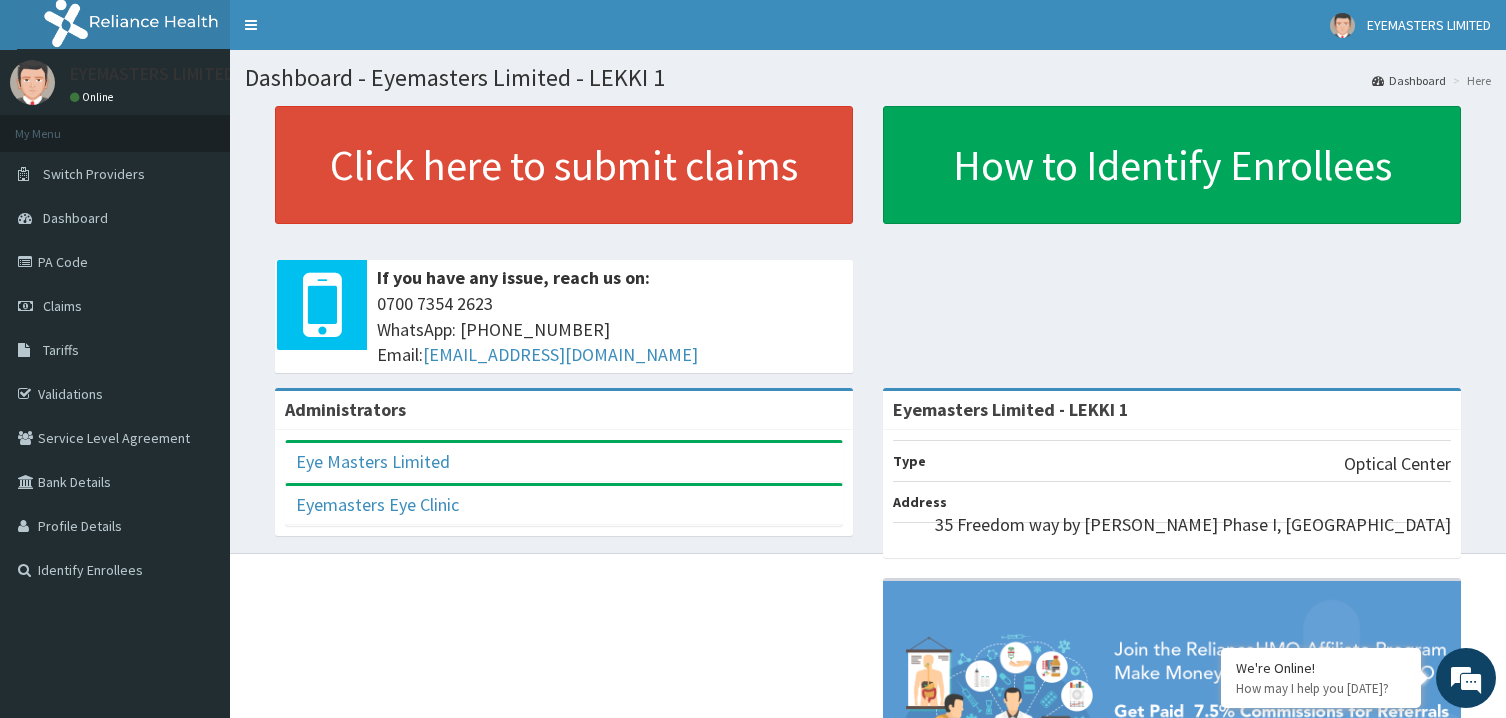 scroll, scrollTop: 0, scrollLeft: 0, axis: both 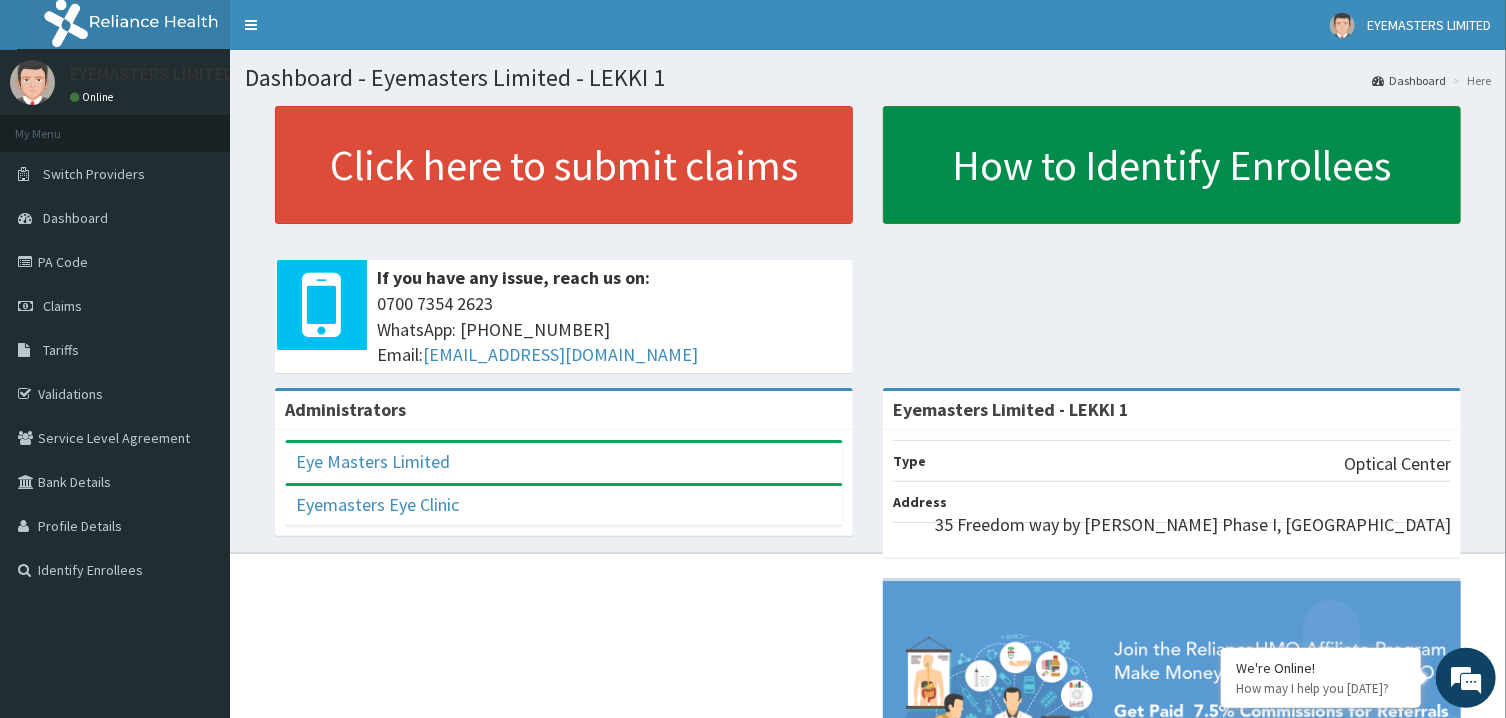 click on "How to Identify Enrollees" at bounding box center (1172, 165) 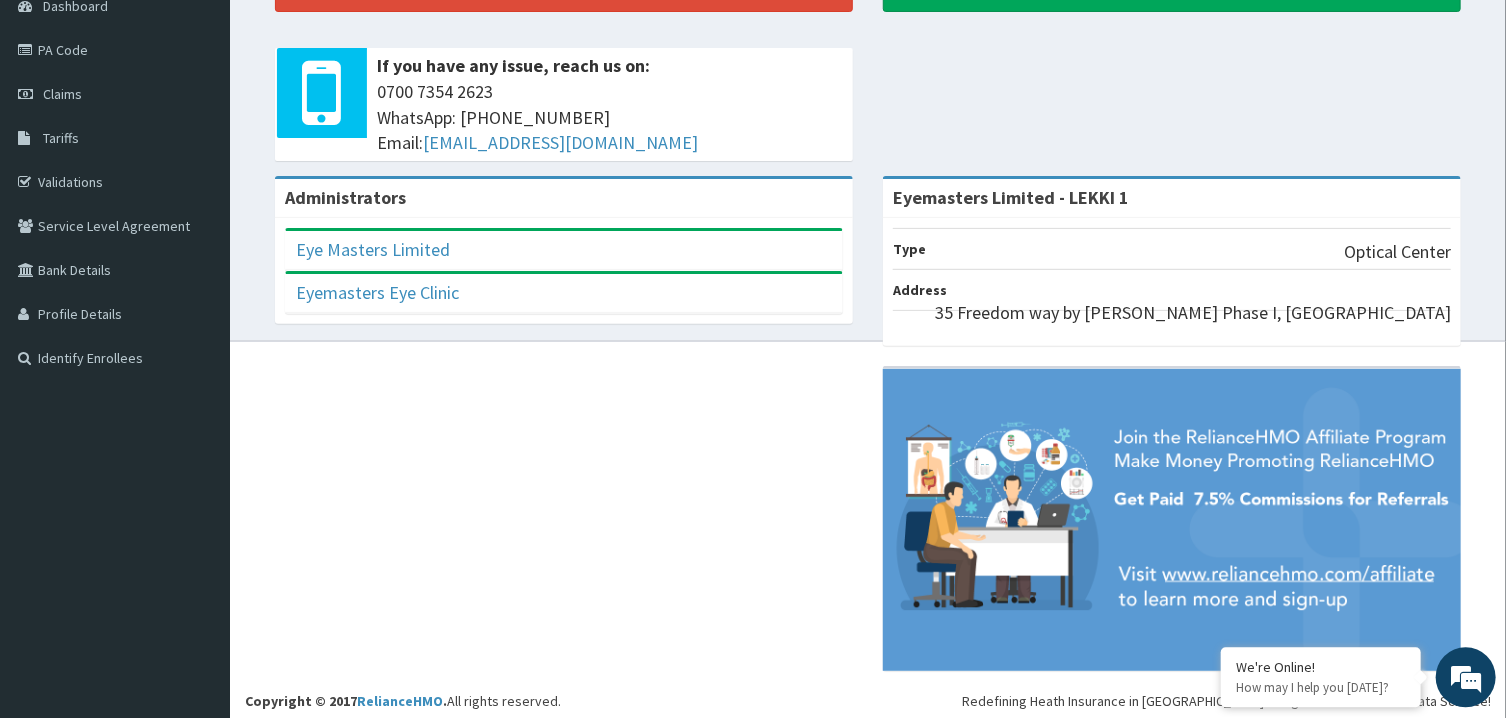 scroll, scrollTop: 214, scrollLeft: 0, axis: vertical 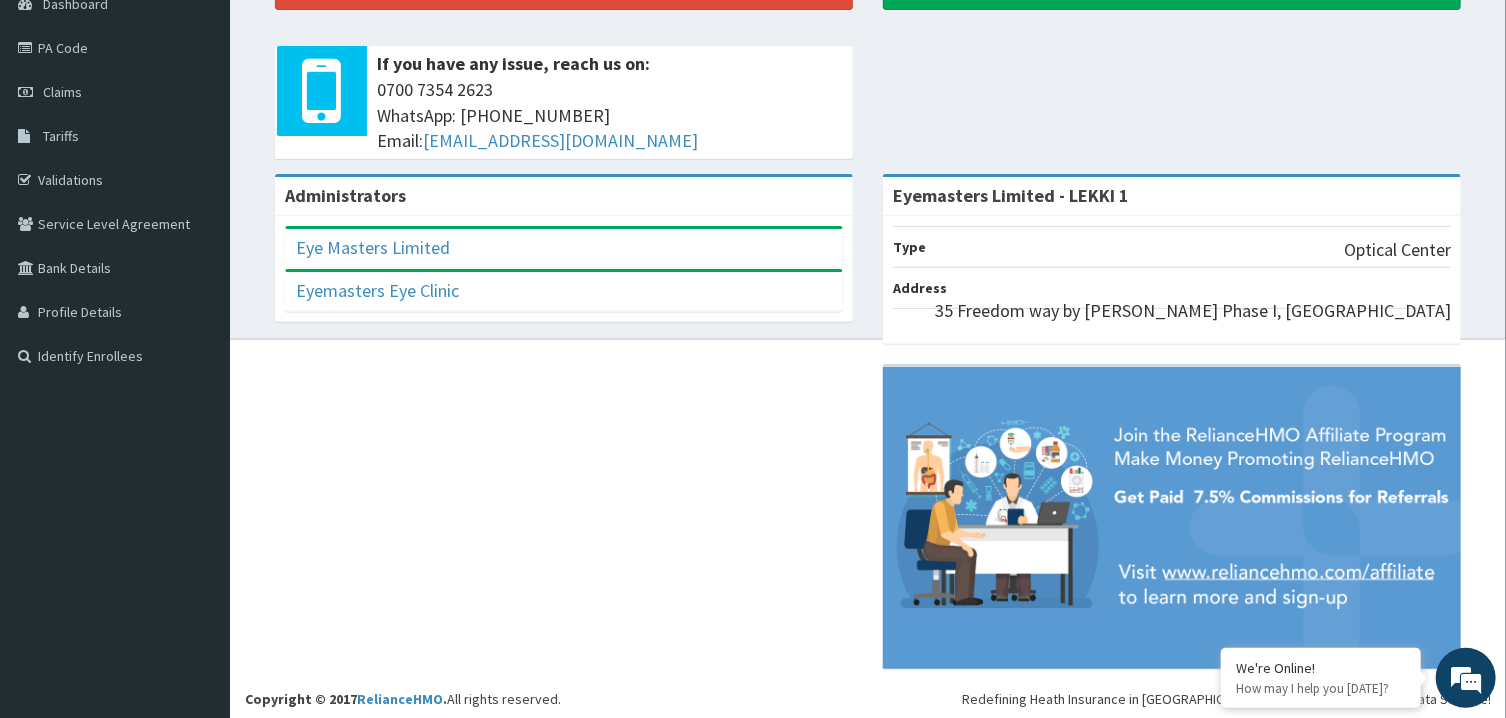 click on "Eye Masters Limited" at bounding box center [564, 248] 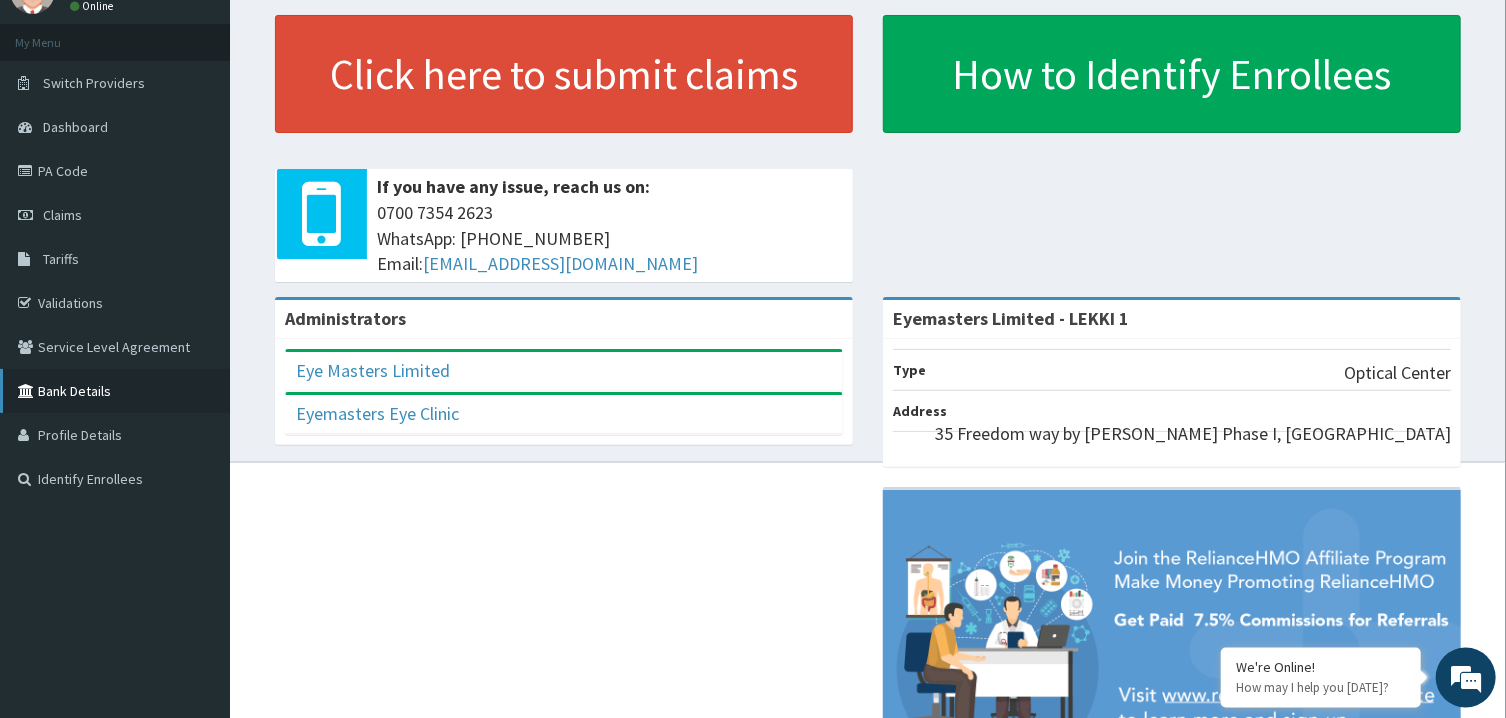 scroll, scrollTop: 0, scrollLeft: 0, axis: both 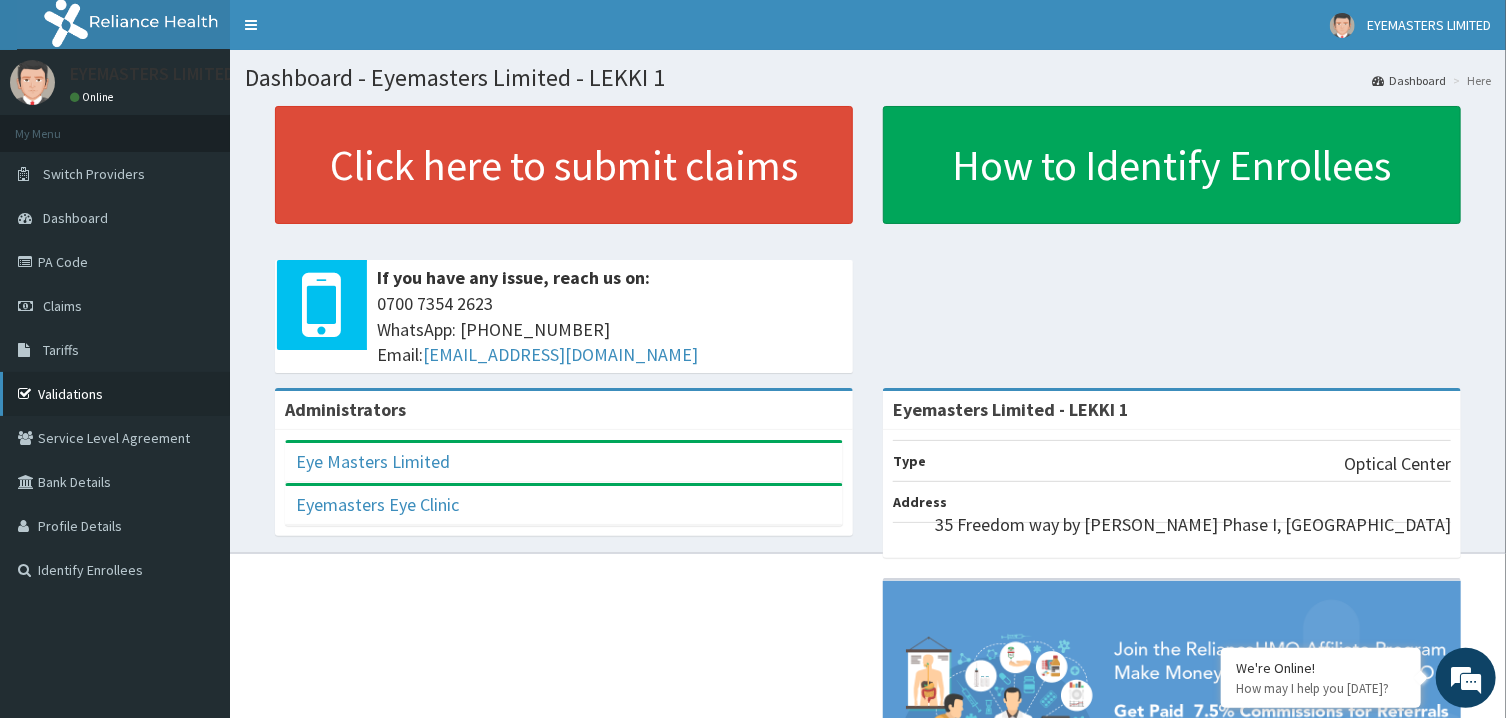 click on "Validations" at bounding box center (115, 394) 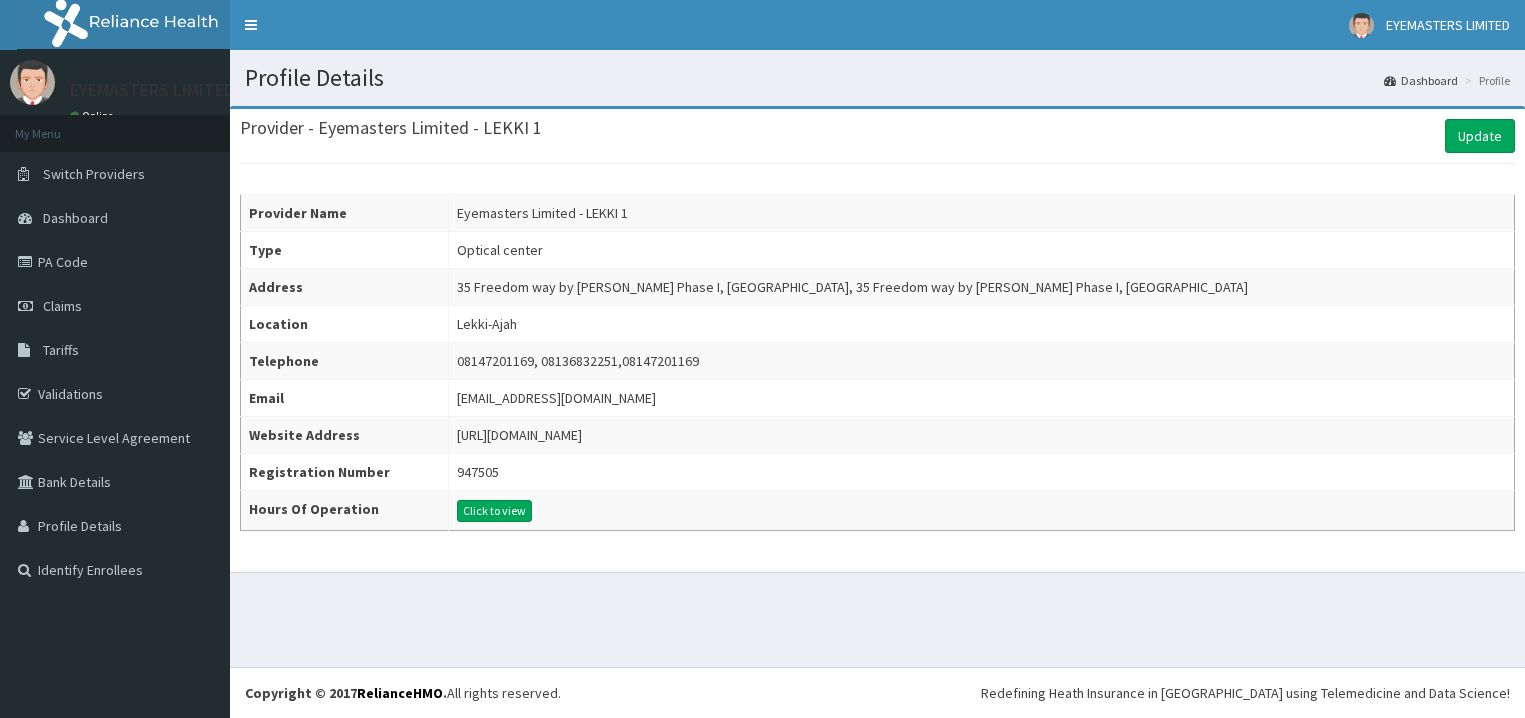scroll, scrollTop: 0, scrollLeft: 0, axis: both 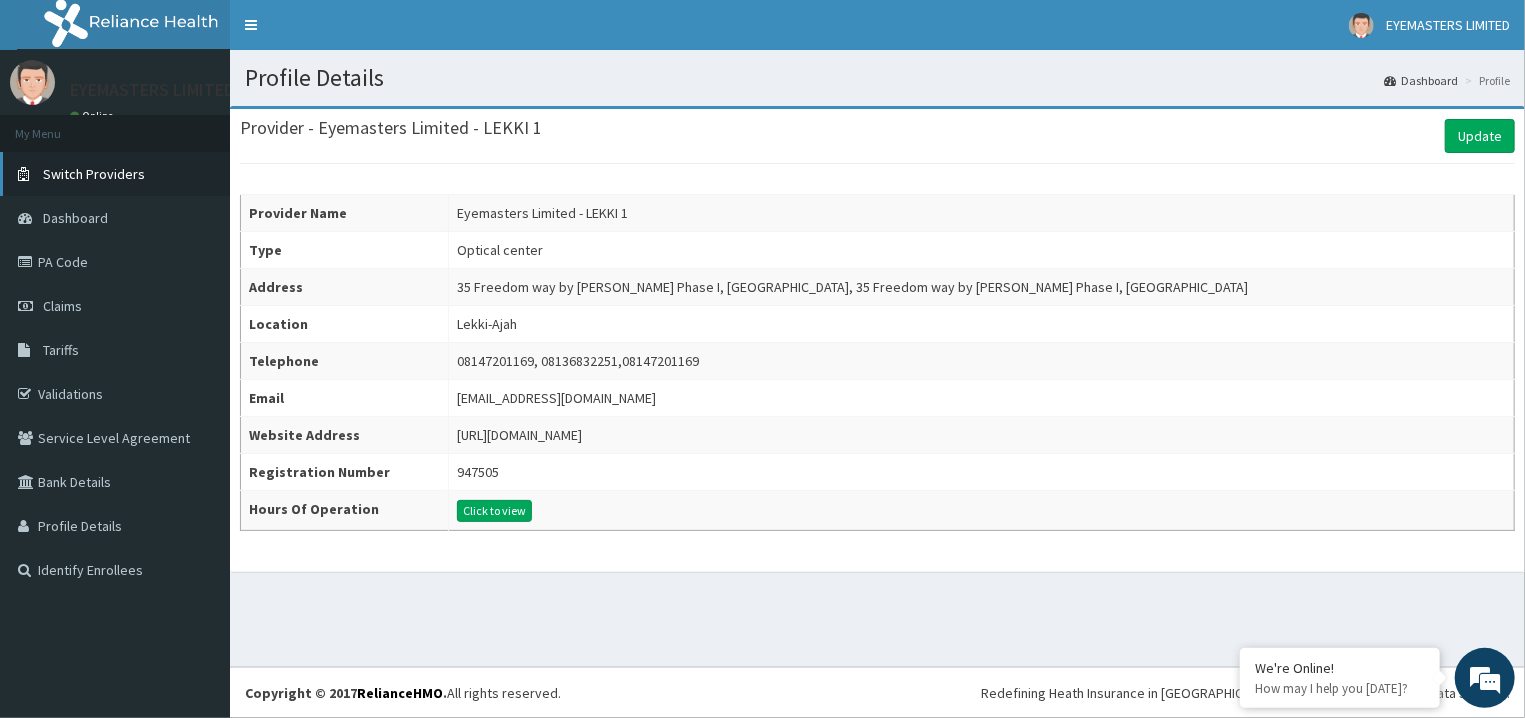 click on "Switch Providers" at bounding box center (115, 174) 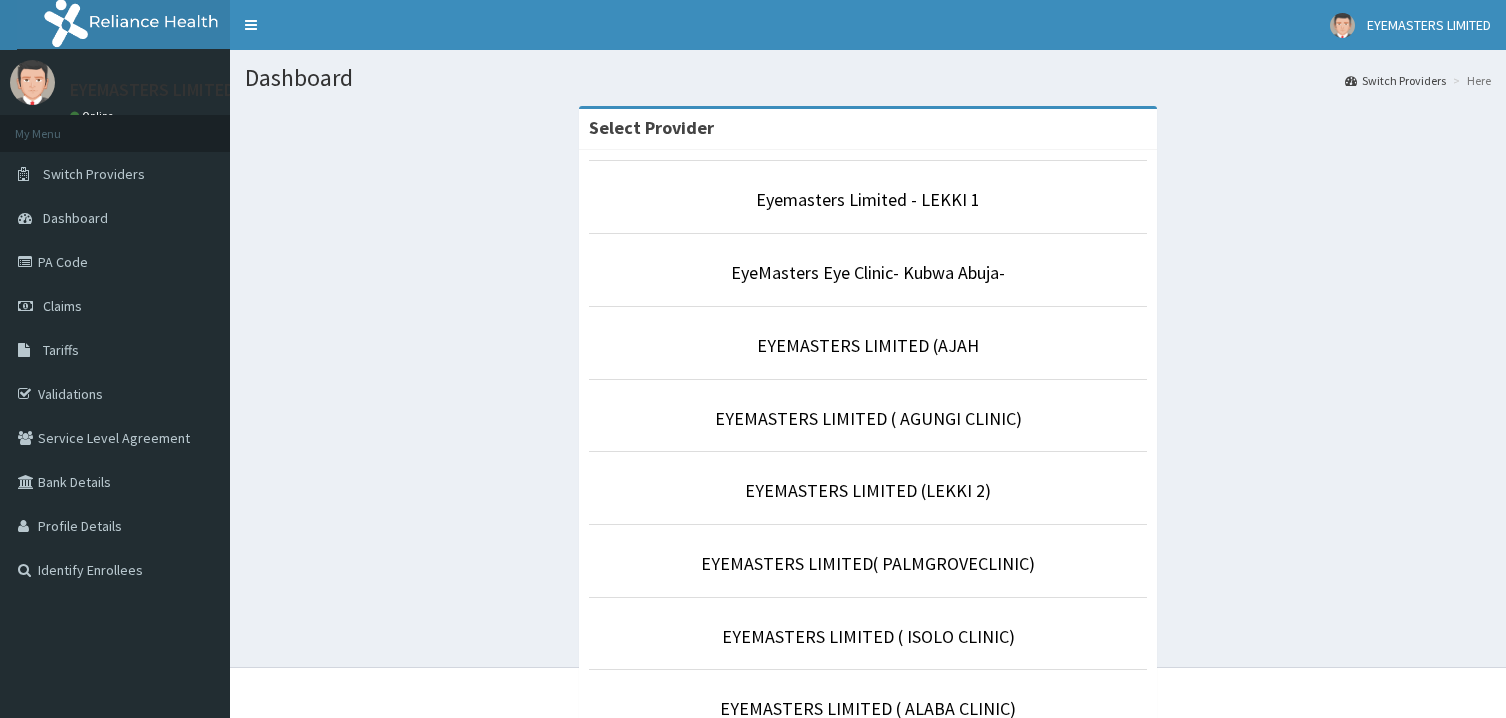 scroll, scrollTop: 0, scrollLeft: 0, axis: both 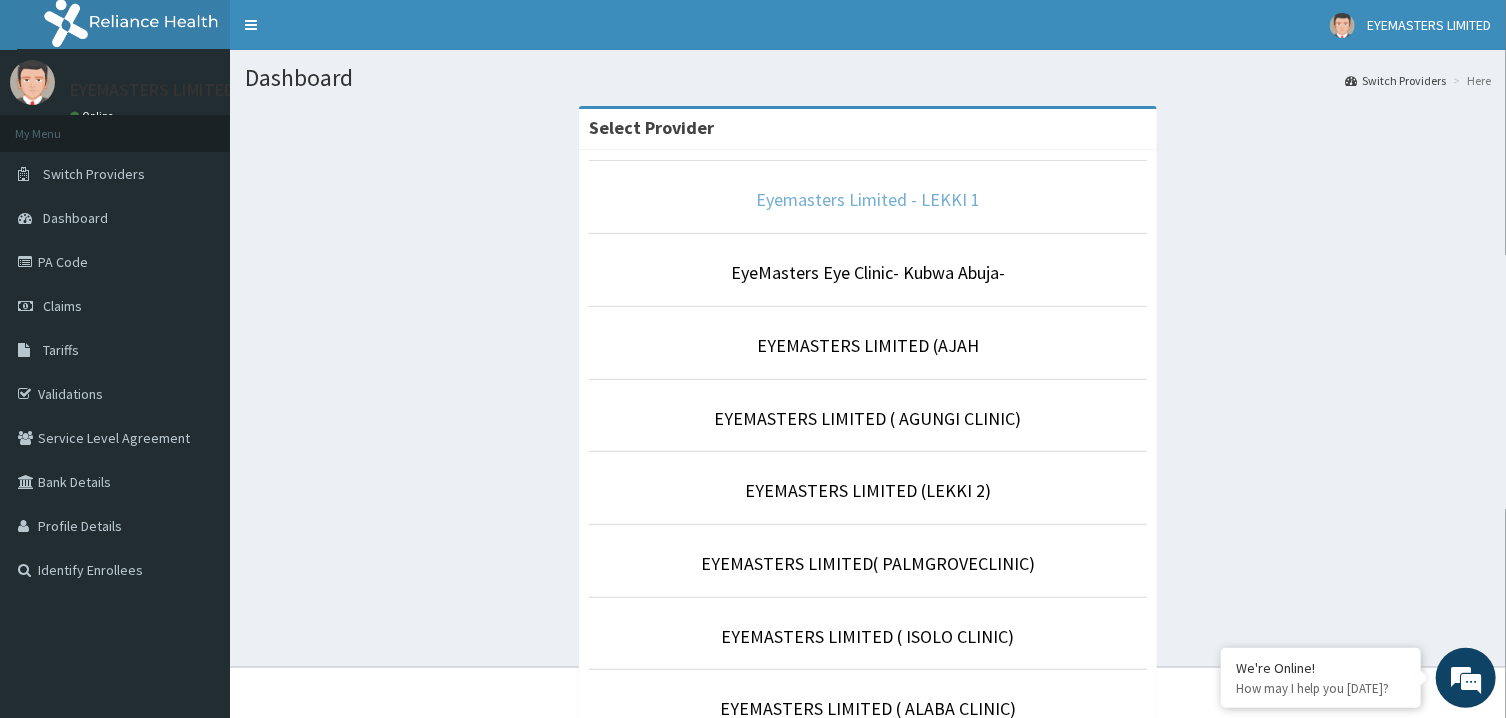 click on "Eyemasters Limited - LEKKI 1" at bounding box center [868, 199] 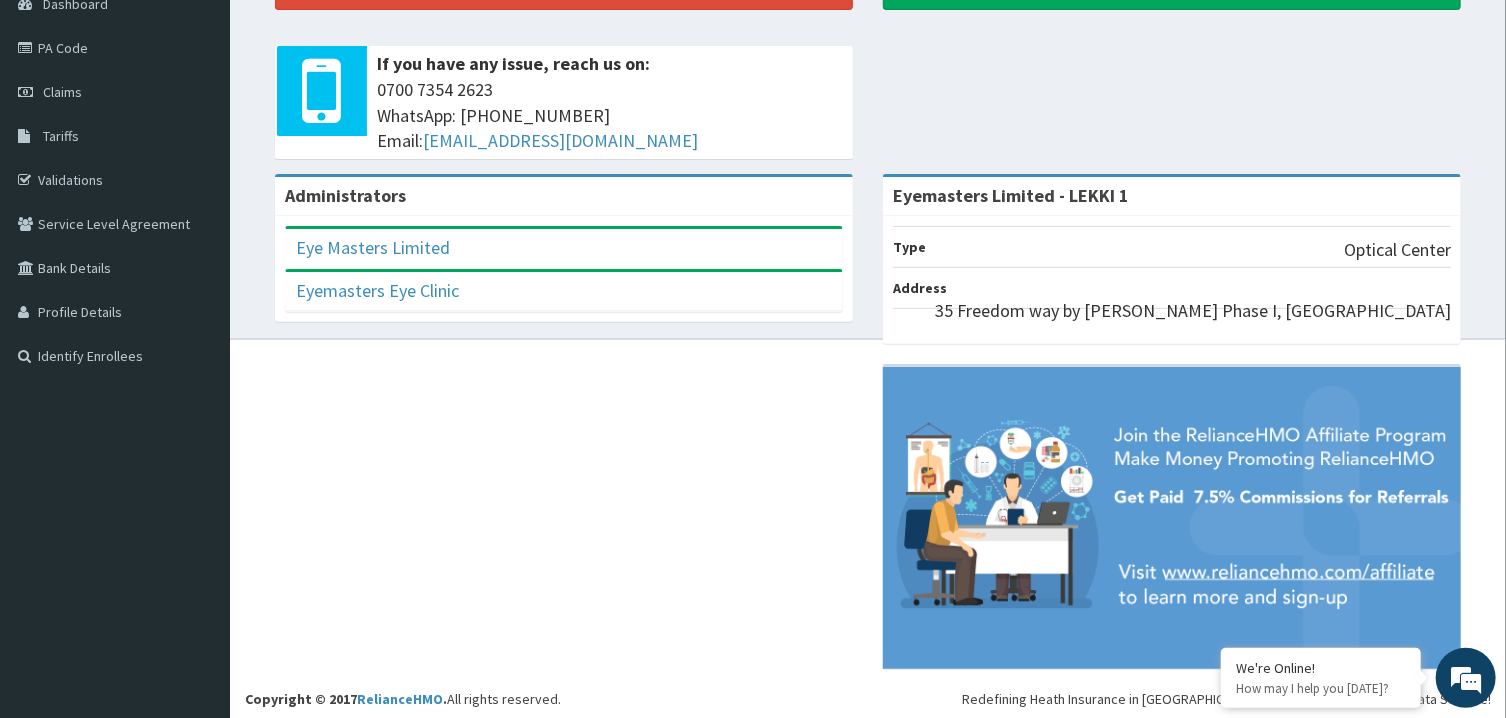 scroll, scrollTop: 0, scrollLeft: 0, axis: both 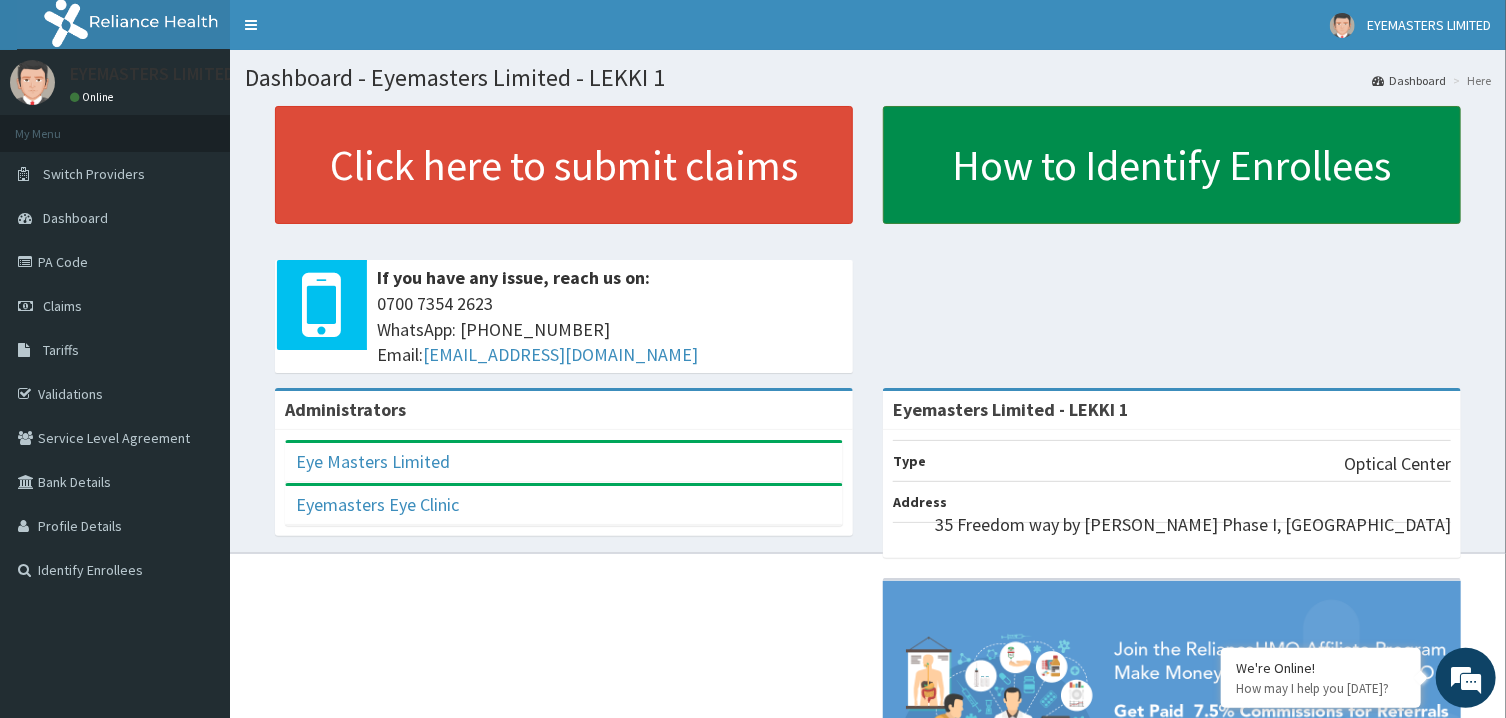 click on "How to Identify Enrollees" at bounding box center (1172, 165) 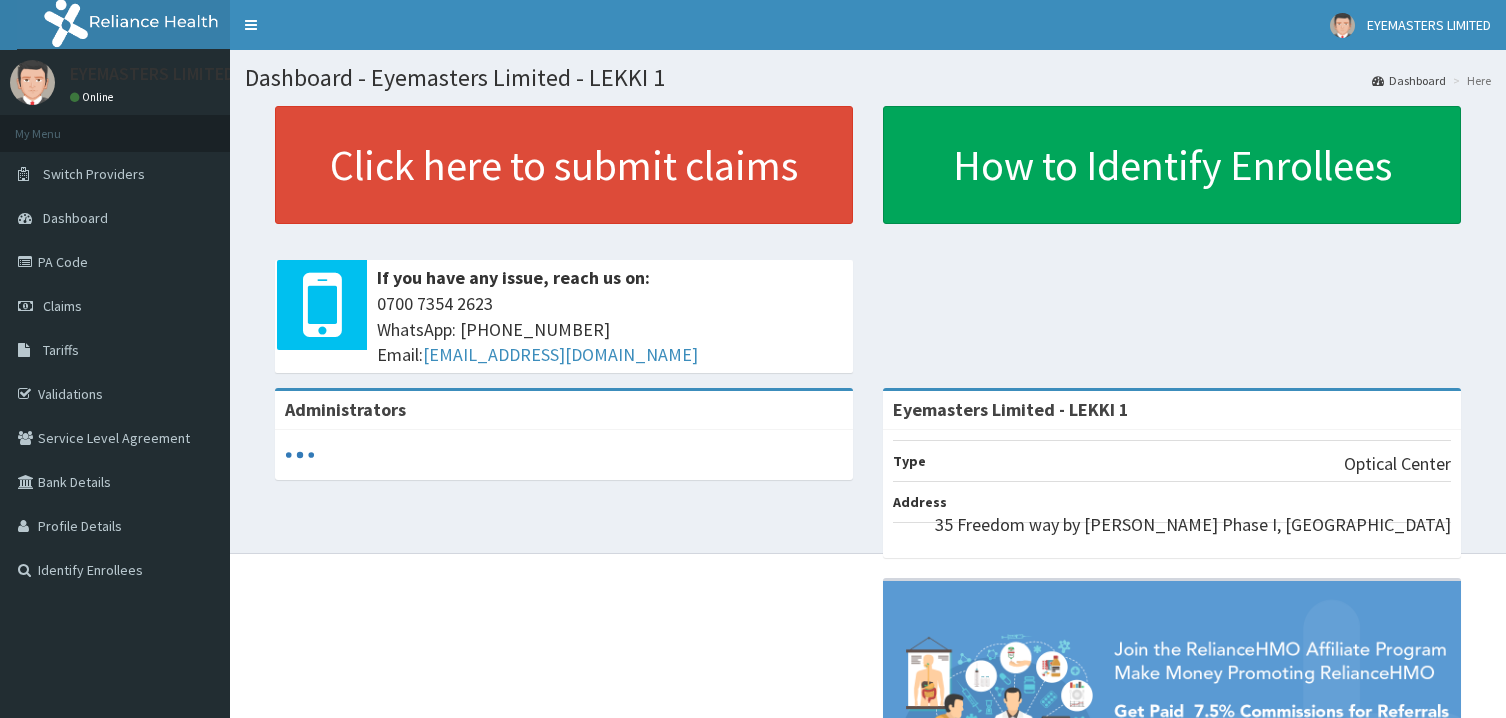 scroll, scrollTop: 0, scrollLeft: 0, axis: both 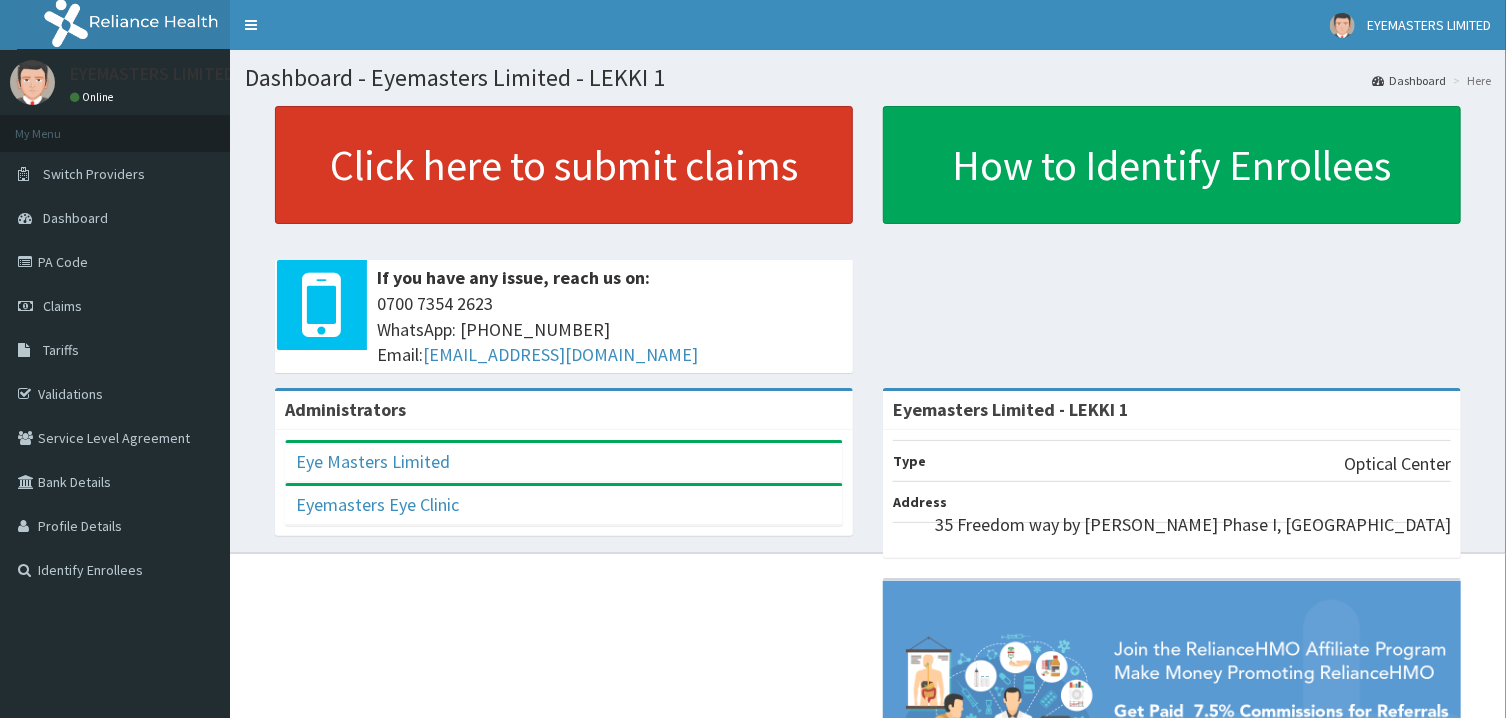 click on "Click here to submit claims" at bounding box center [564, 165] 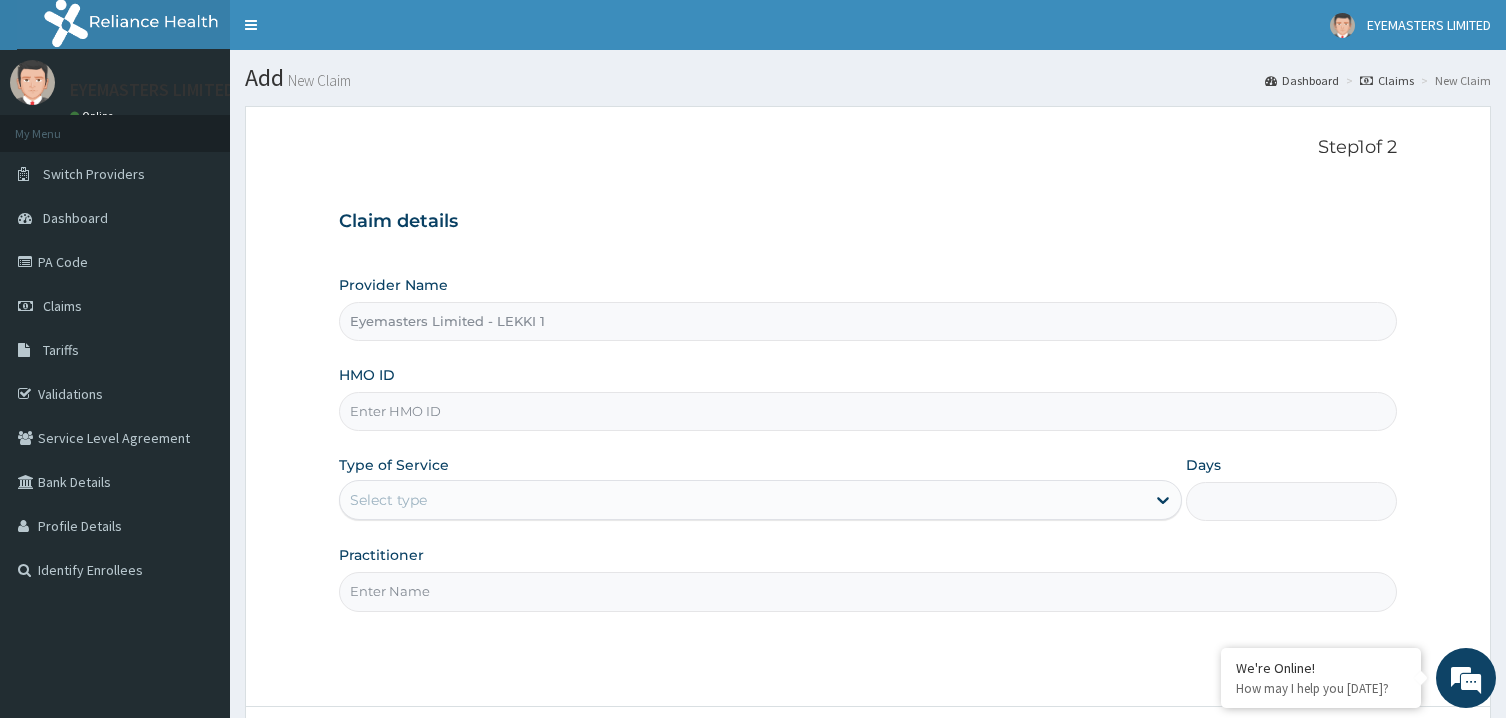 scroll, scrollTop: 0, scrollLeft: 0, axis: both 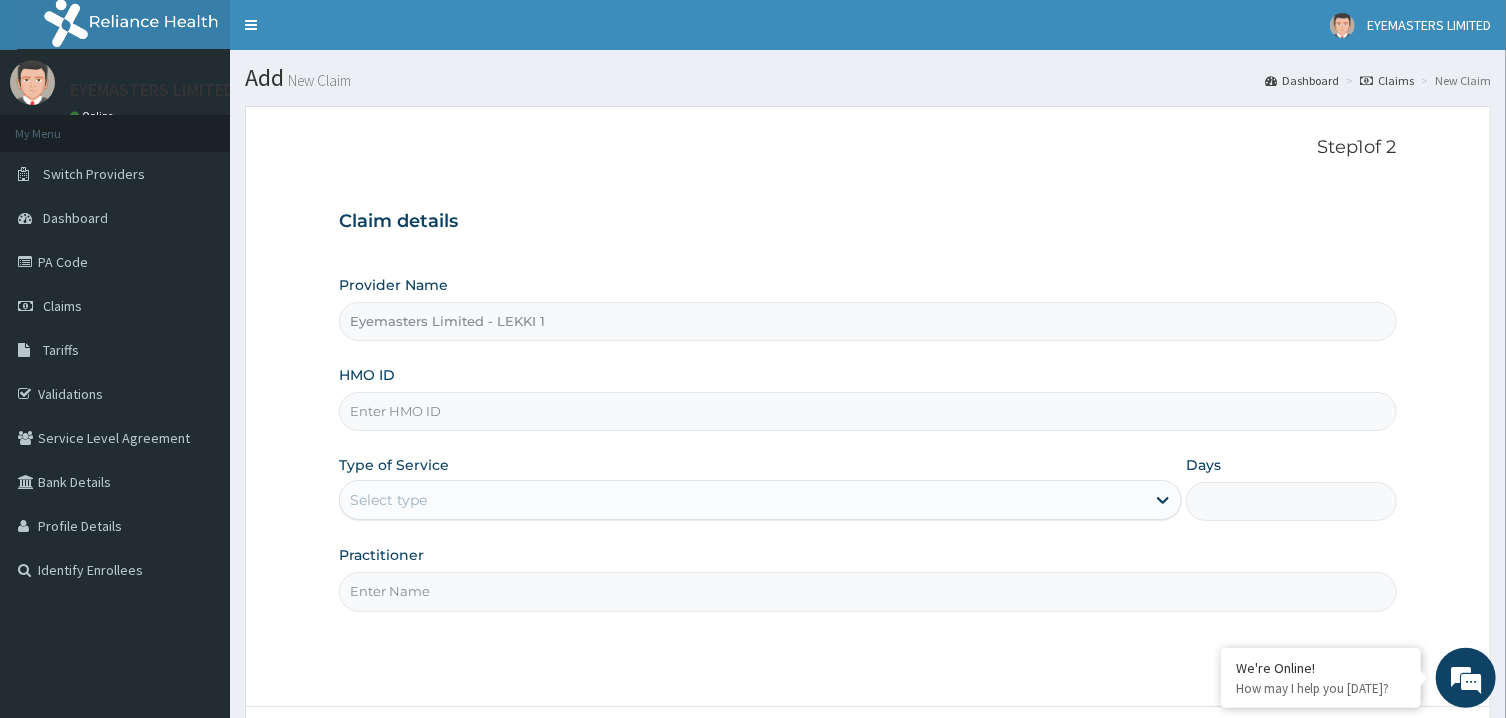click on "Type of Service Select type" at bounding box center (760, 488) 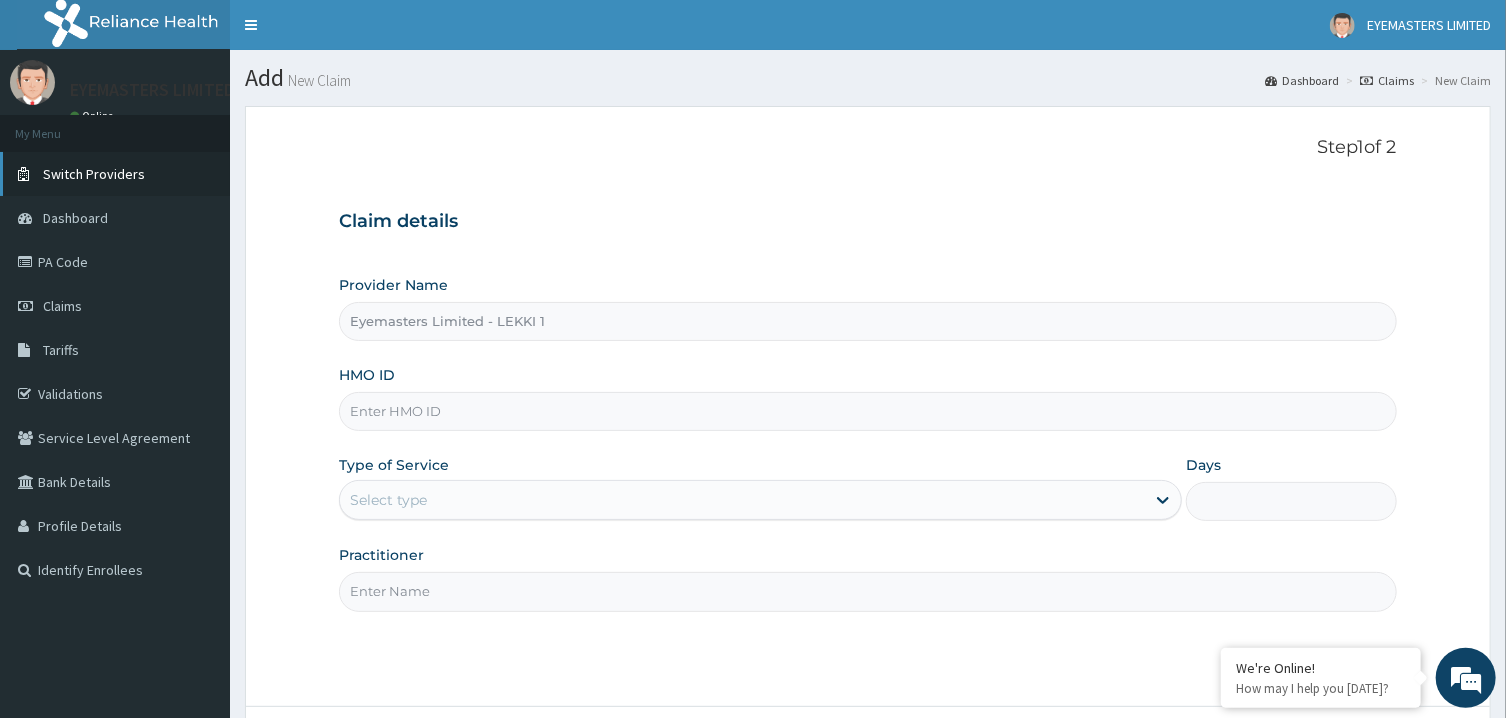 click on "Switch Providers" at bounding box center (94, 174) 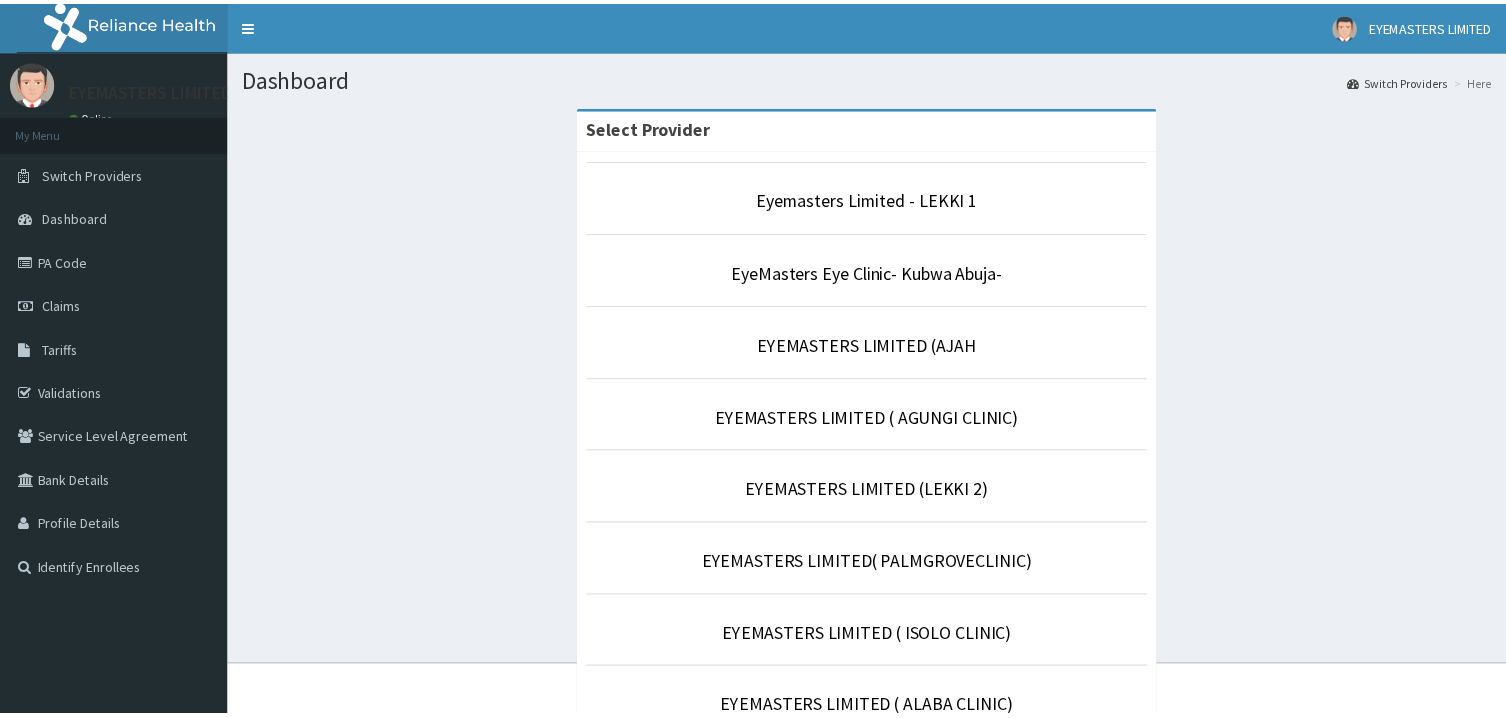scroll, scrollTop: 0, scrollLeft: 0, axis: both 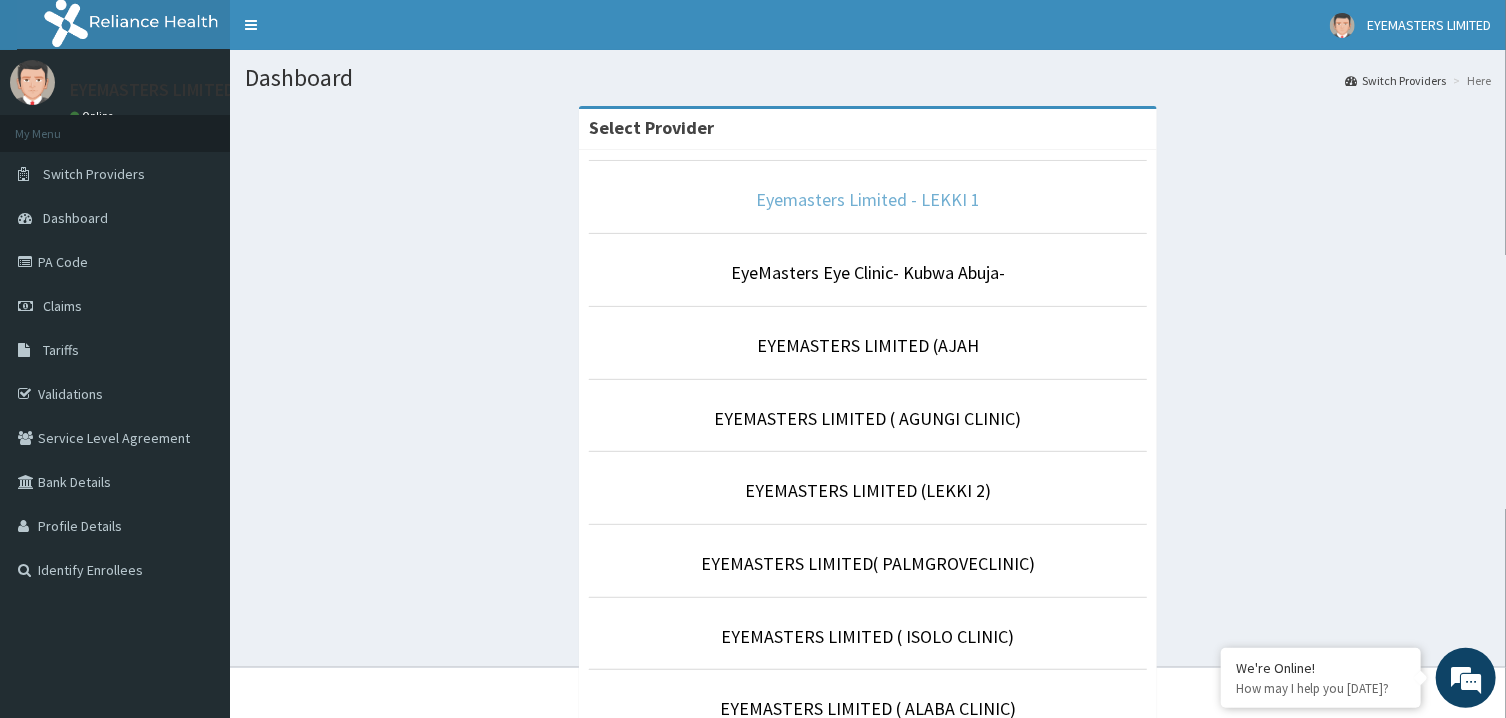 click on "Eyemasters Limited - LEKKI 1" at bounding box center (868, 199) 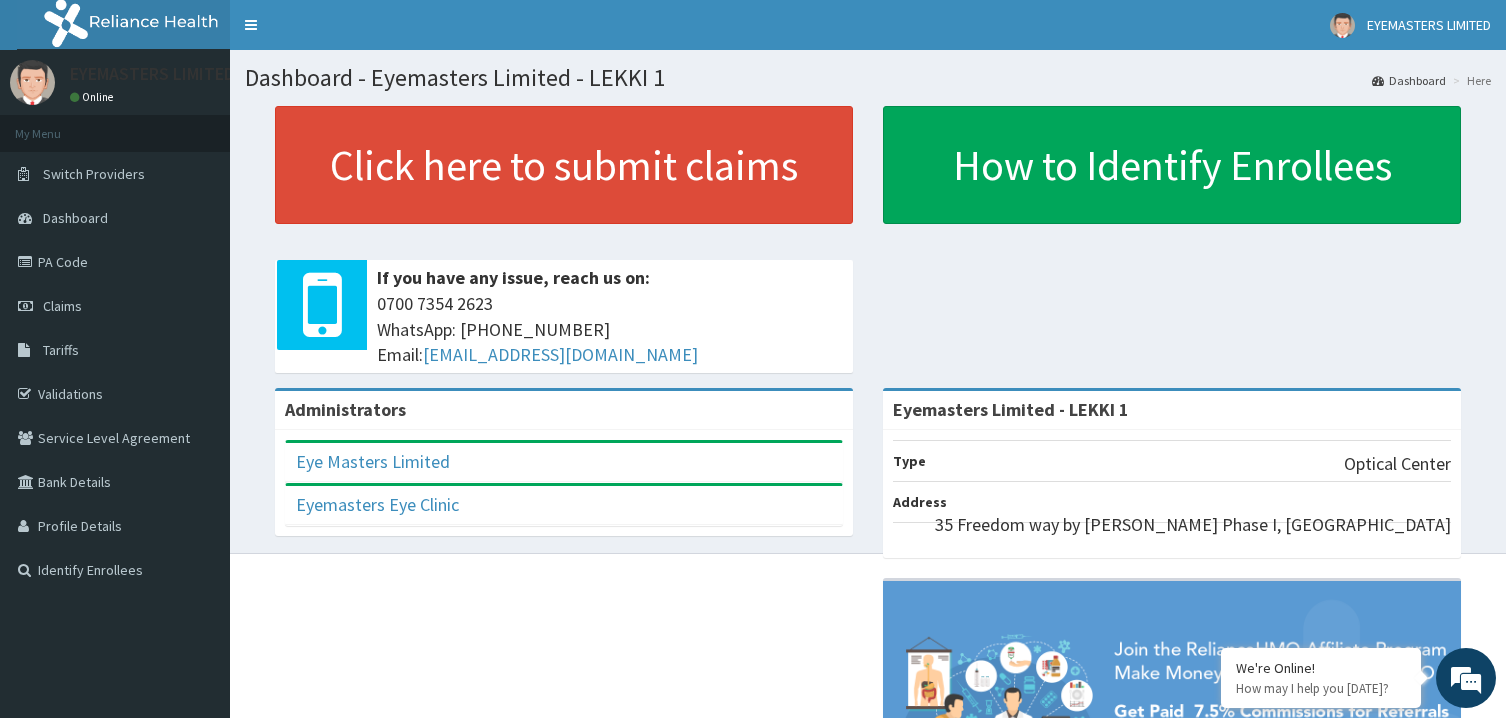 scroll, scrollTop: 0, scrollLeft: 0, axis: both 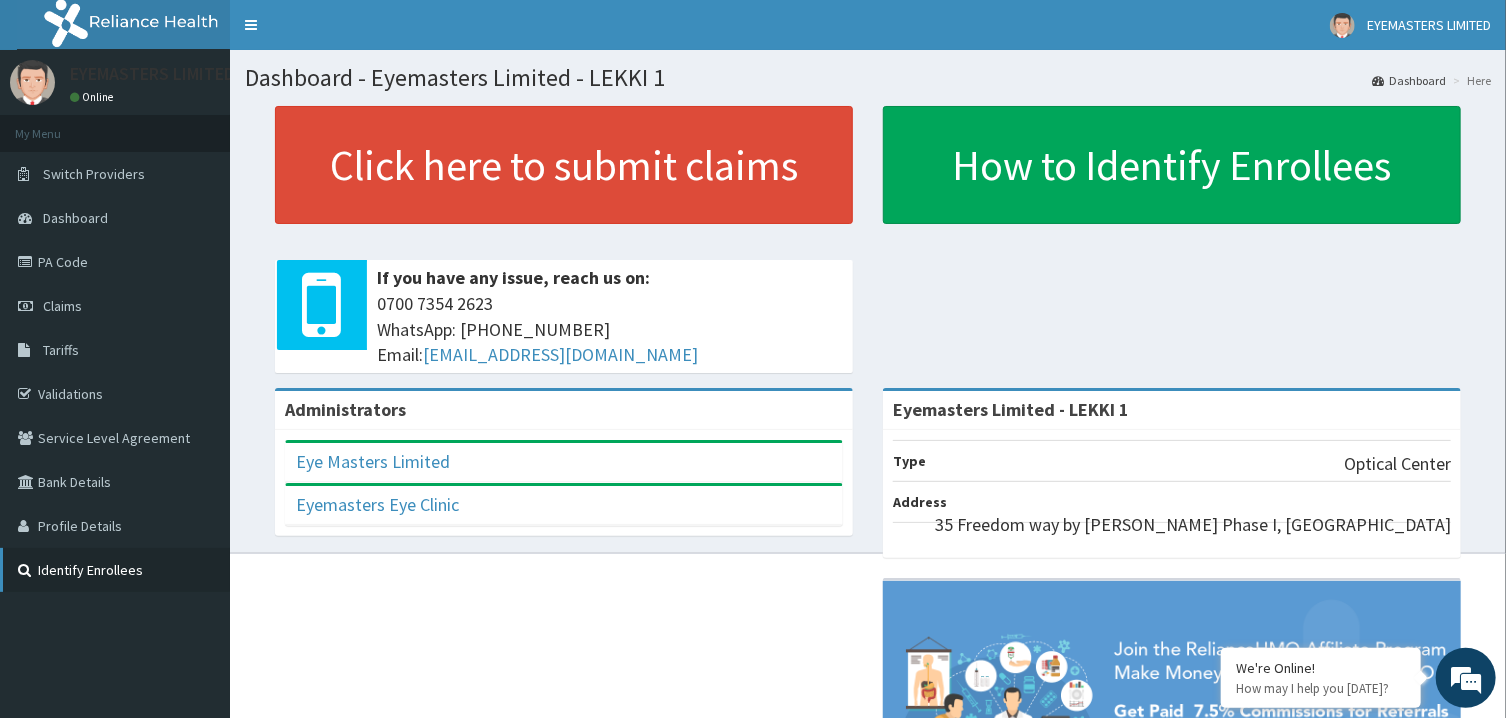 click on "Identify Enrollees" at bounding box center (115, 570) 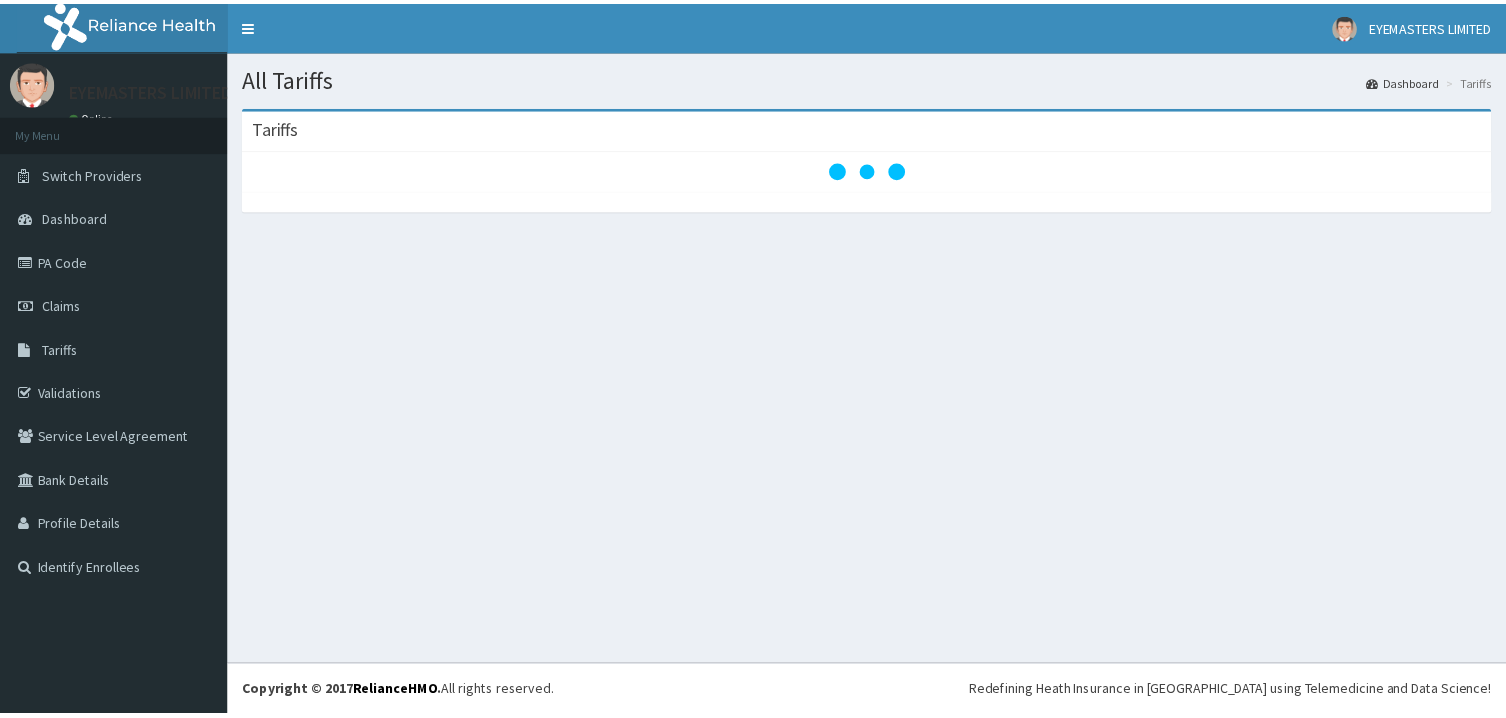 scroll, scrollTop: 0, scrollLeft: 0, axis: both 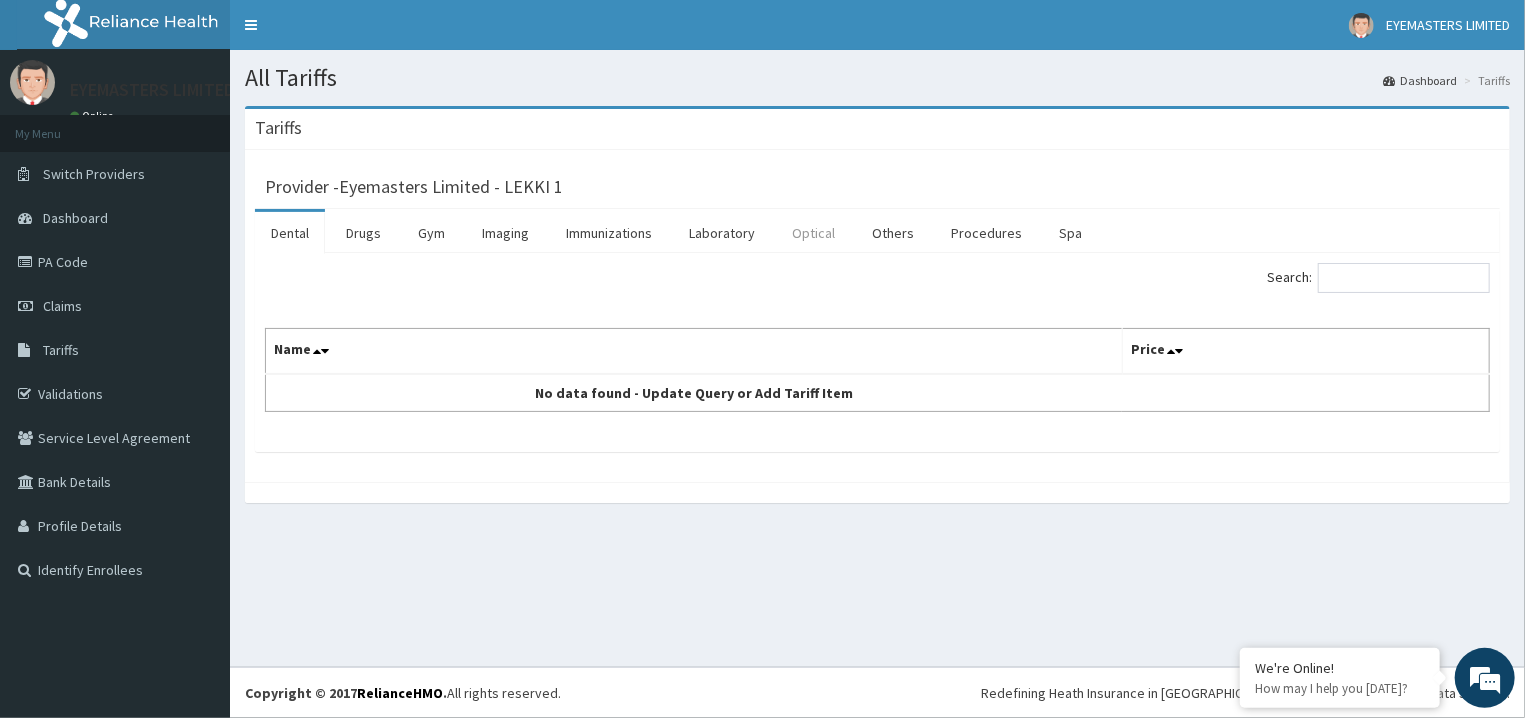 click on "Optical" at bounding box center [813, 233] 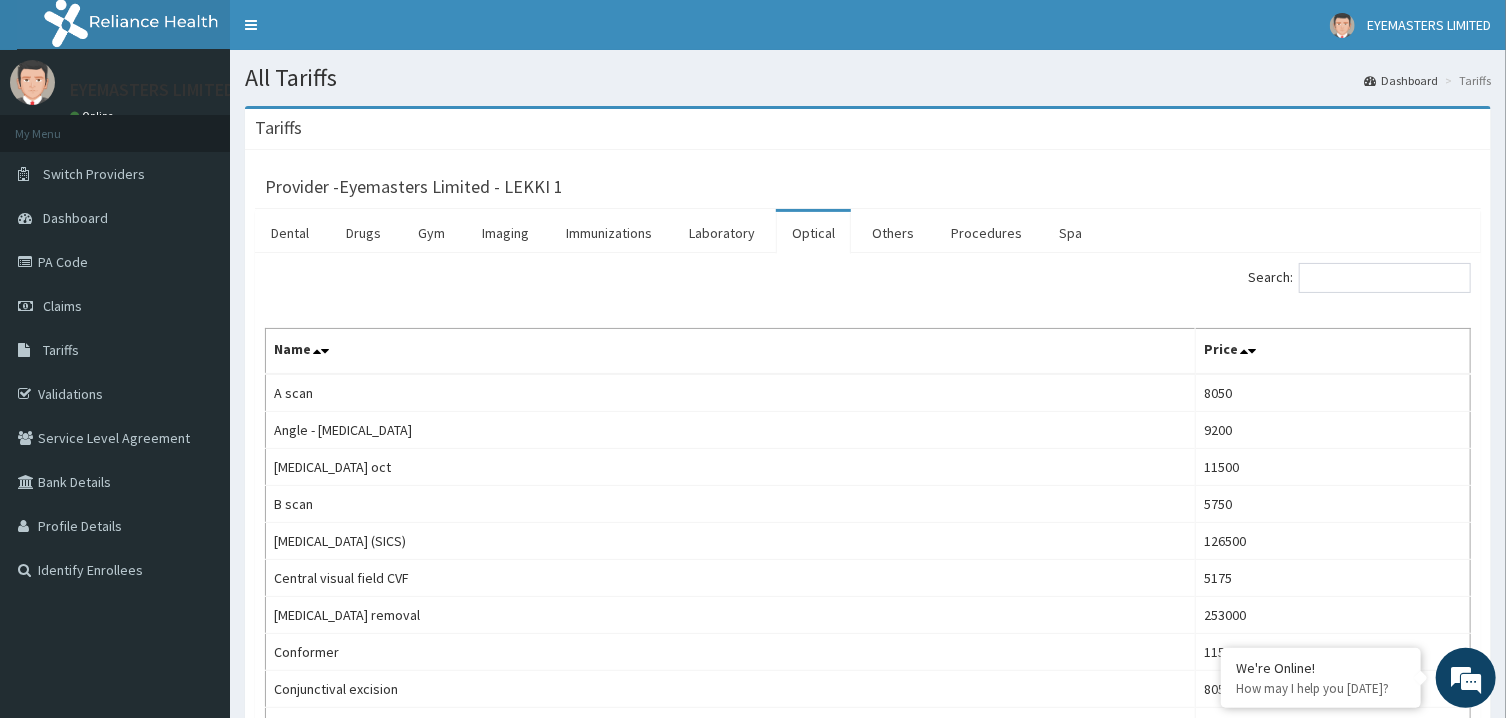scroll, scrollTop: 0, scrollLeft: 0, axis: both 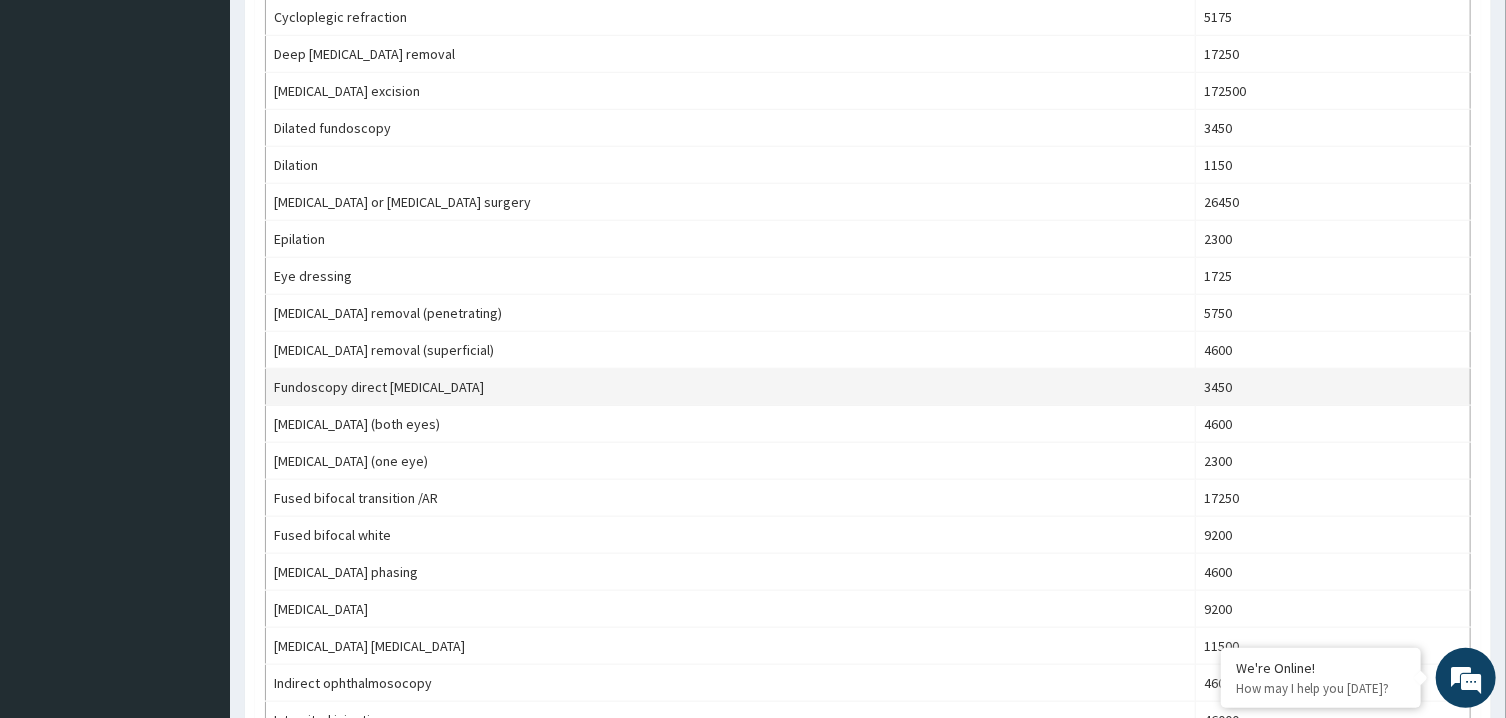 click on "Fundoscopy direct ophthalmoscopy" at bounding box center [731, 387] 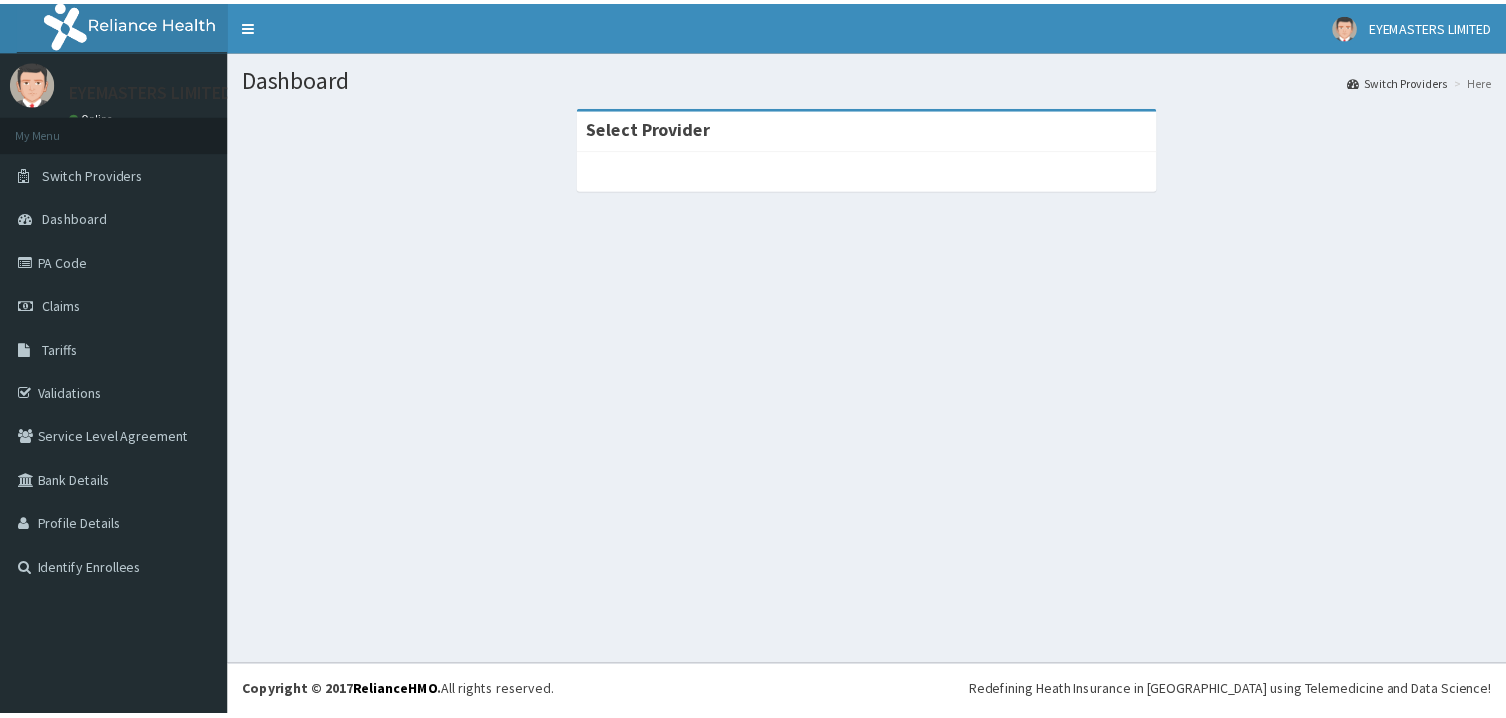 scroll, scrollTop: 0, scrollLeft: 0, axis: both 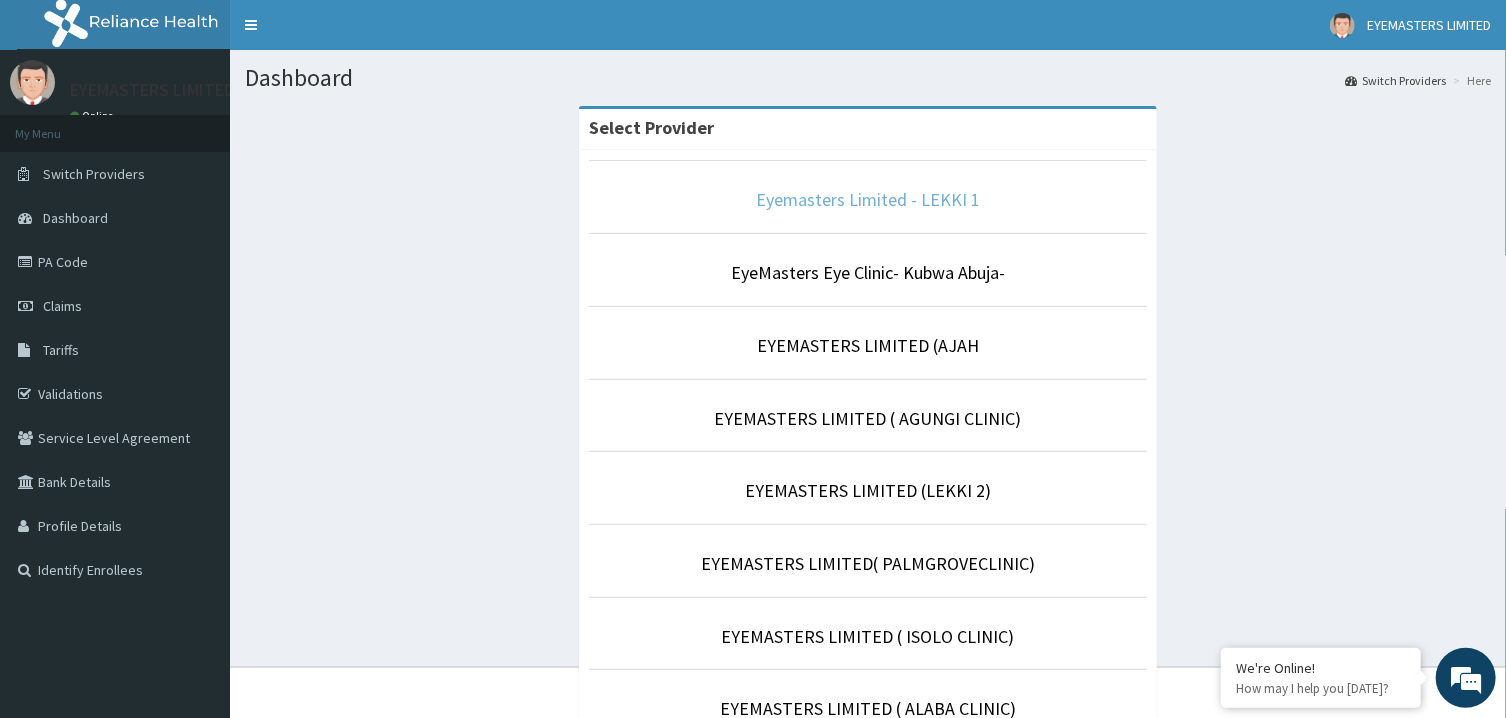 click on "Eyemasters Limited - LEKKI 1" at bounding box center (868, 199) 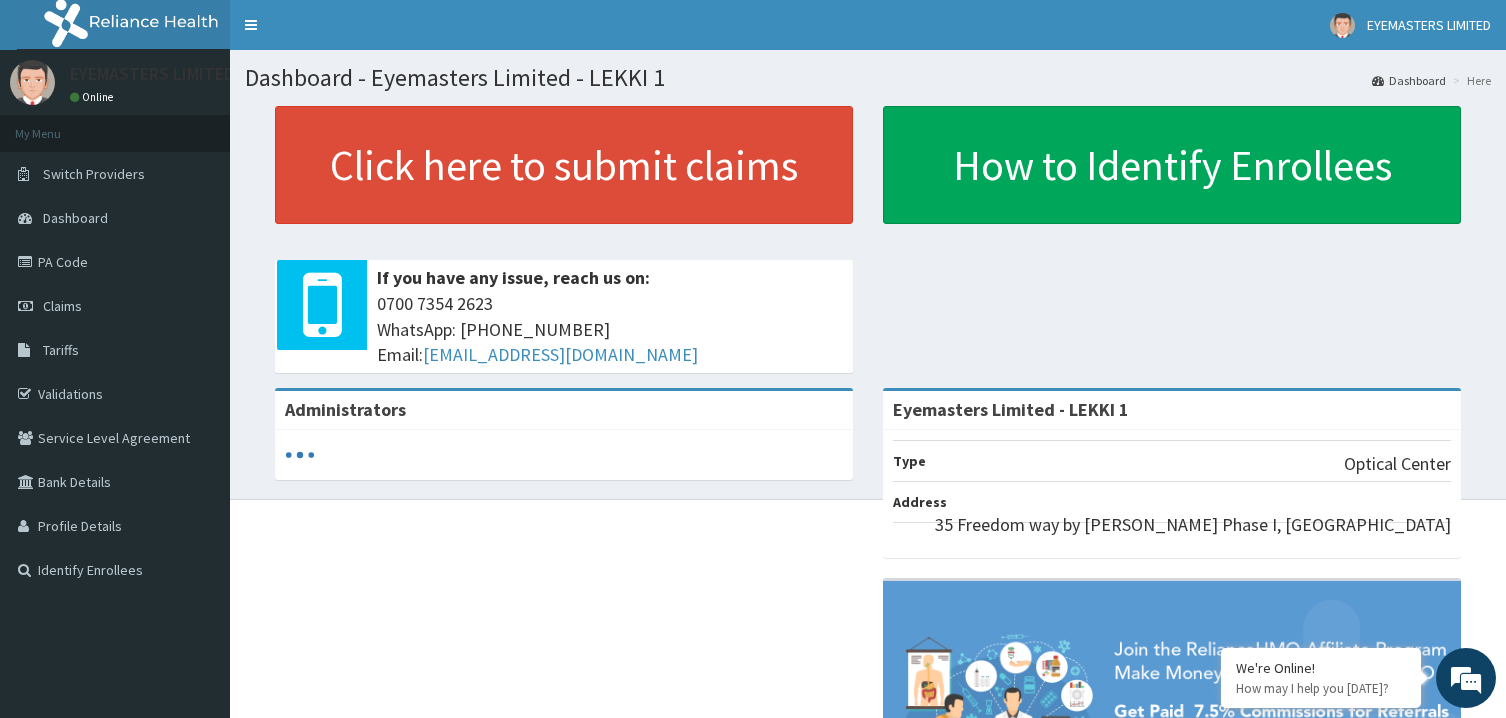 scroll, scrollTop: 0, scrollLeft: 0, axis: both 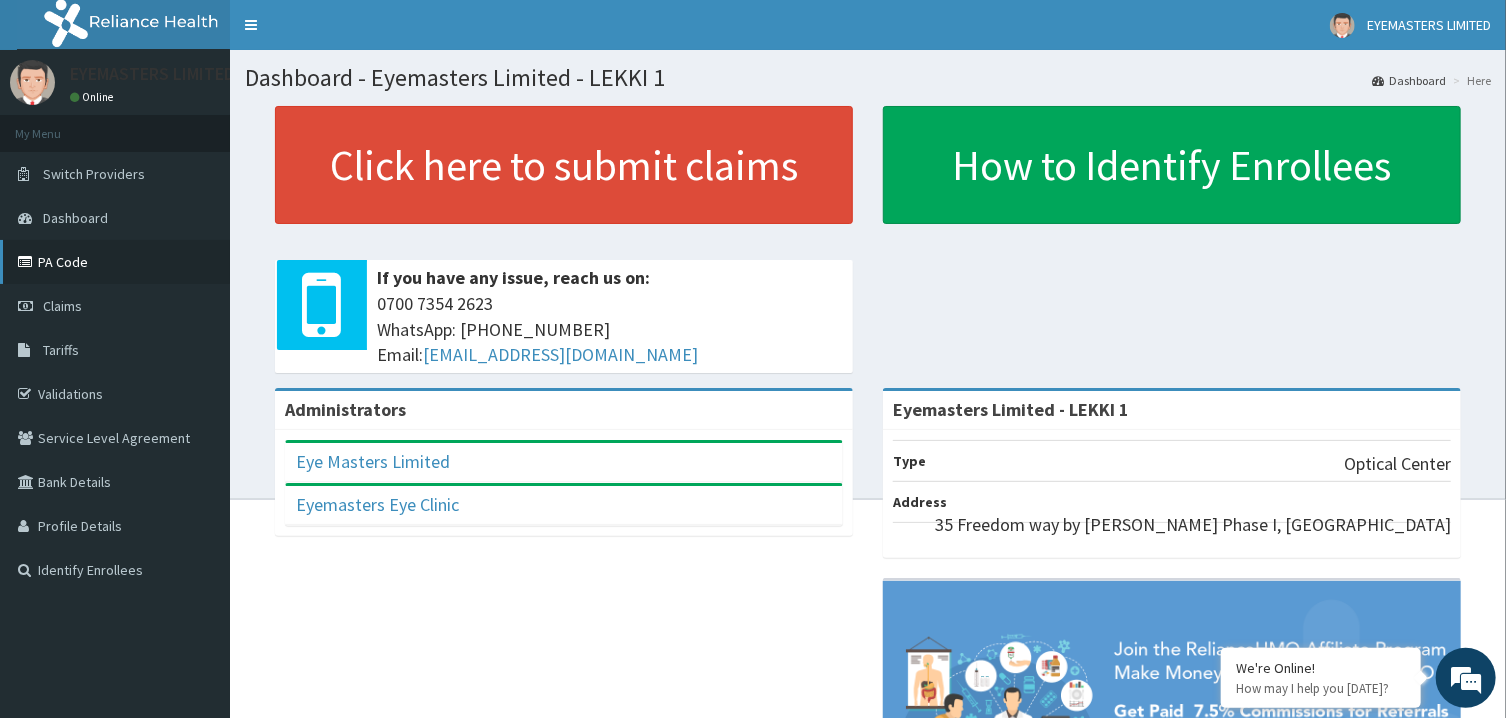 click on "PA Code" at bounding box center [115, 262] 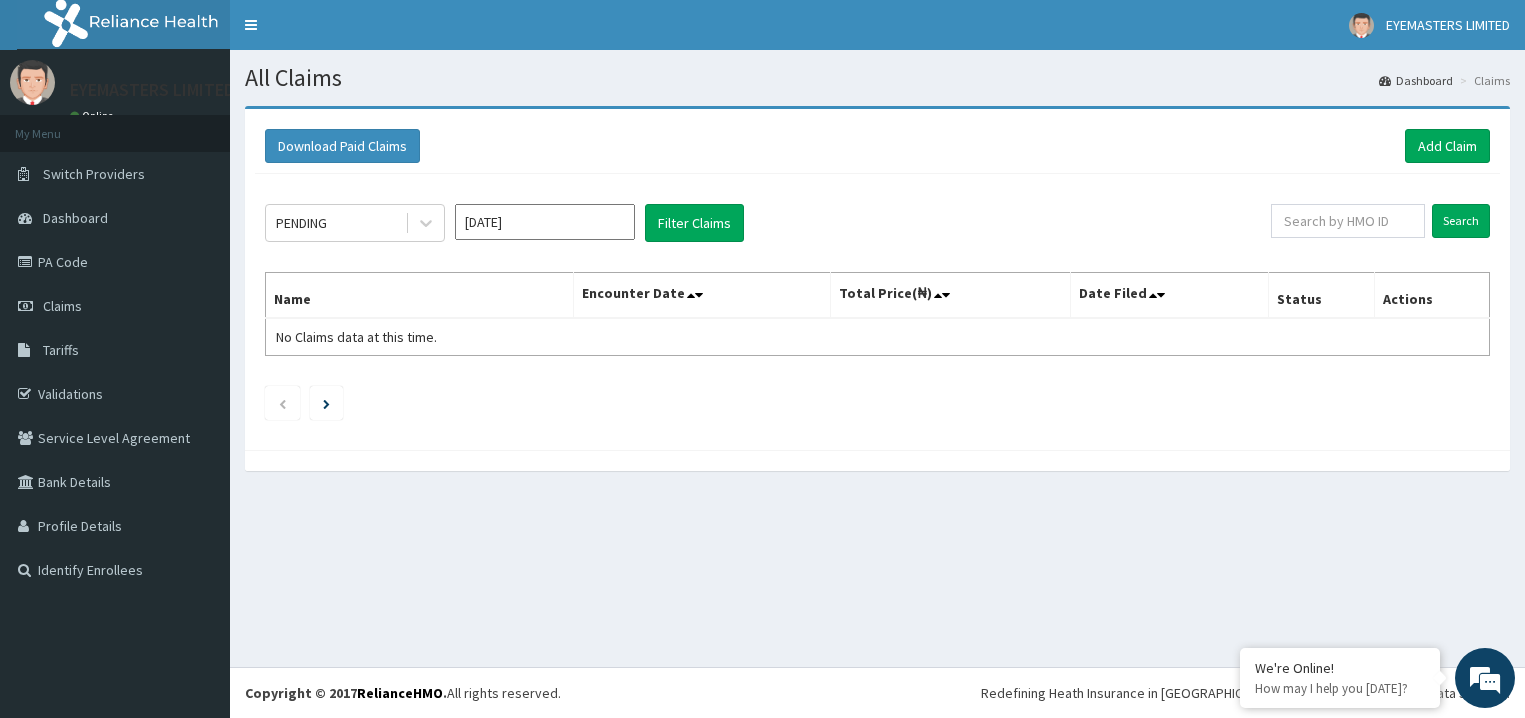 scroll, scrollTop: 0, scrollLeft: 0, axis: both 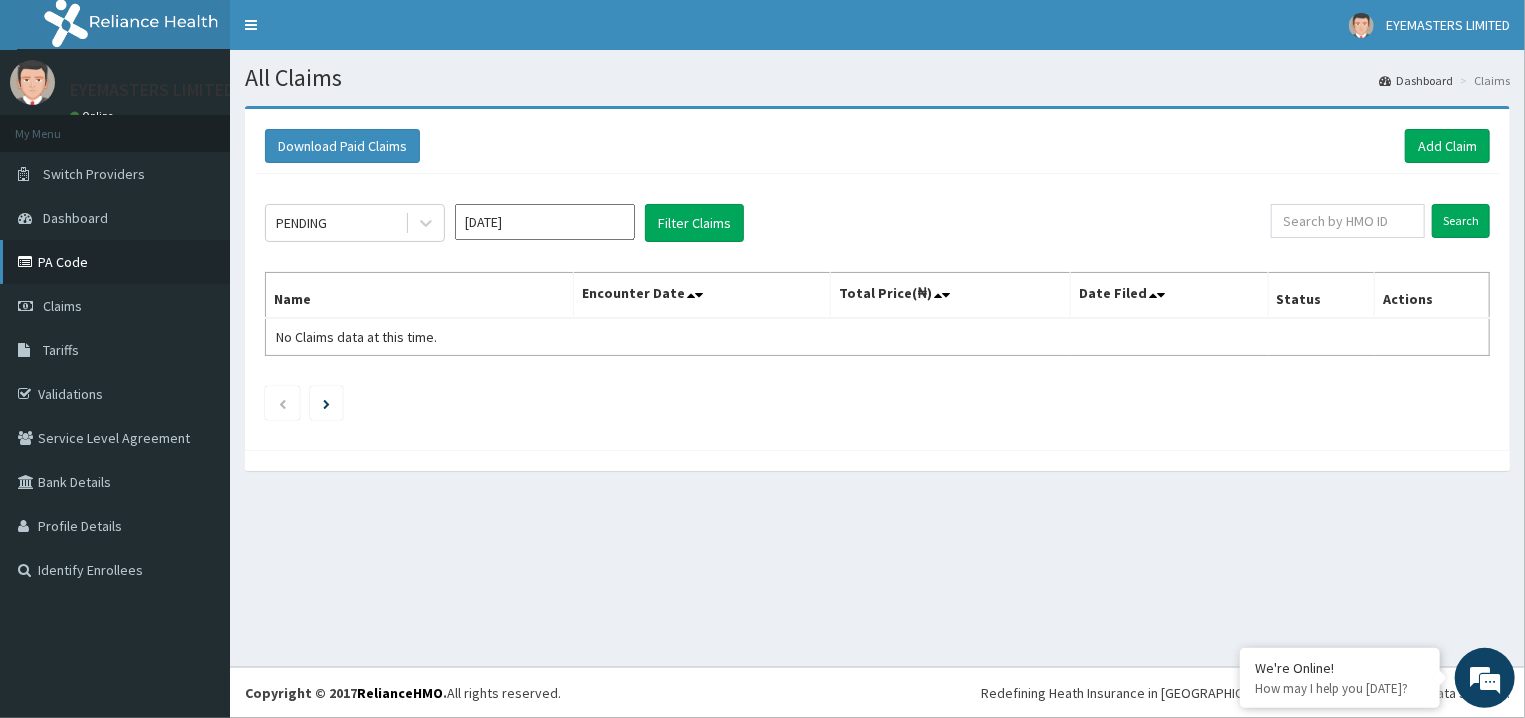 click on "PA Code" at bounding box center [115, 262] 